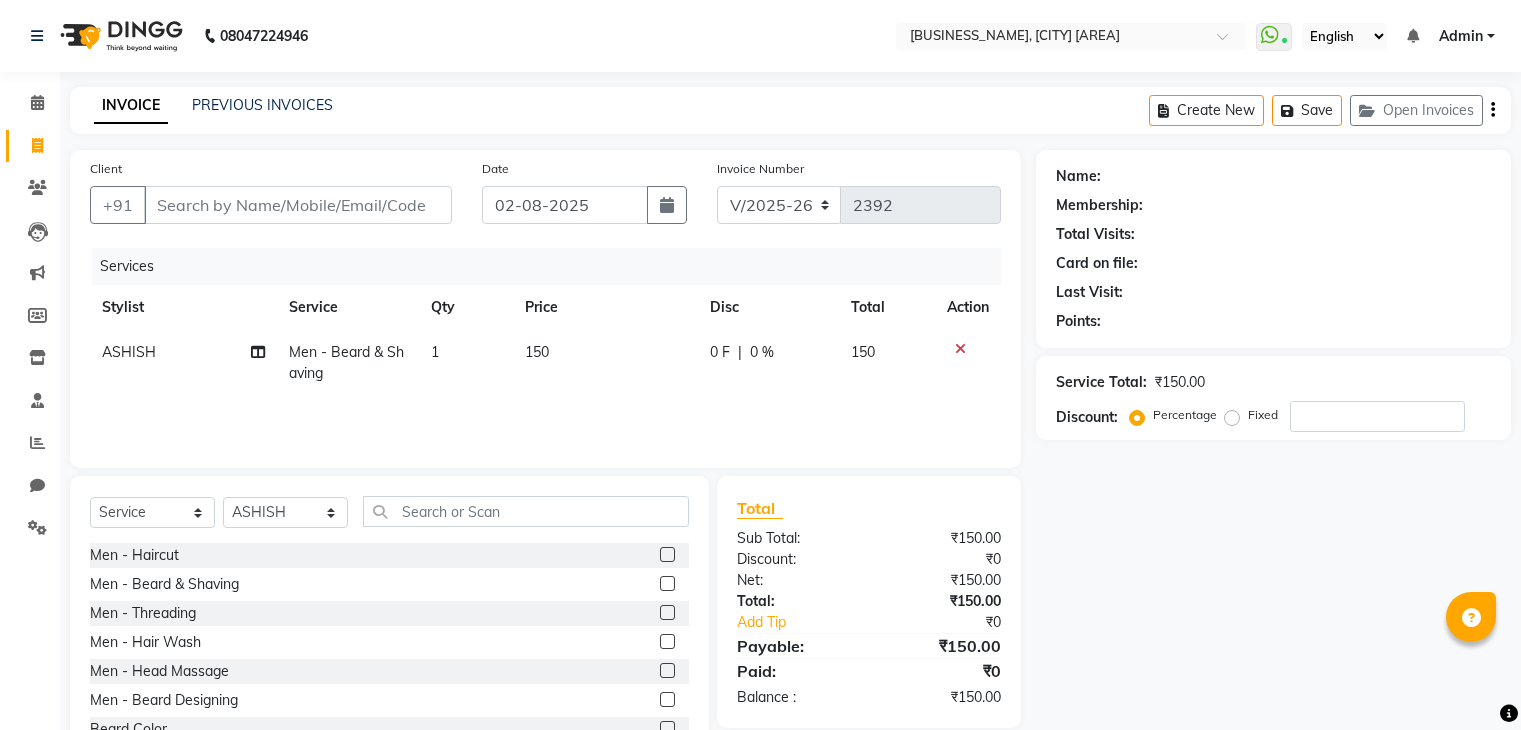 select on "7981" 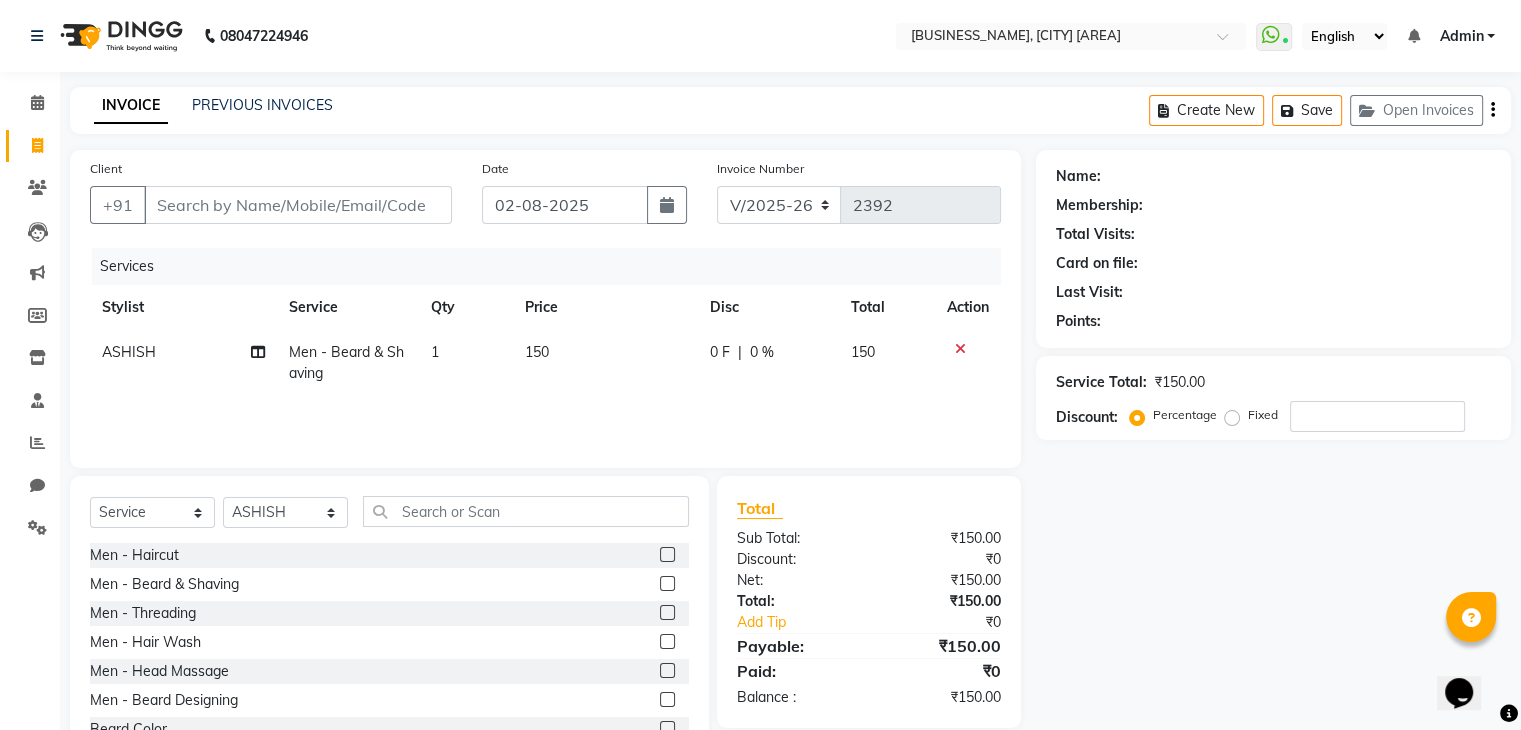scroll, scrollTop: 0, scrollLeft: 0, axis: both 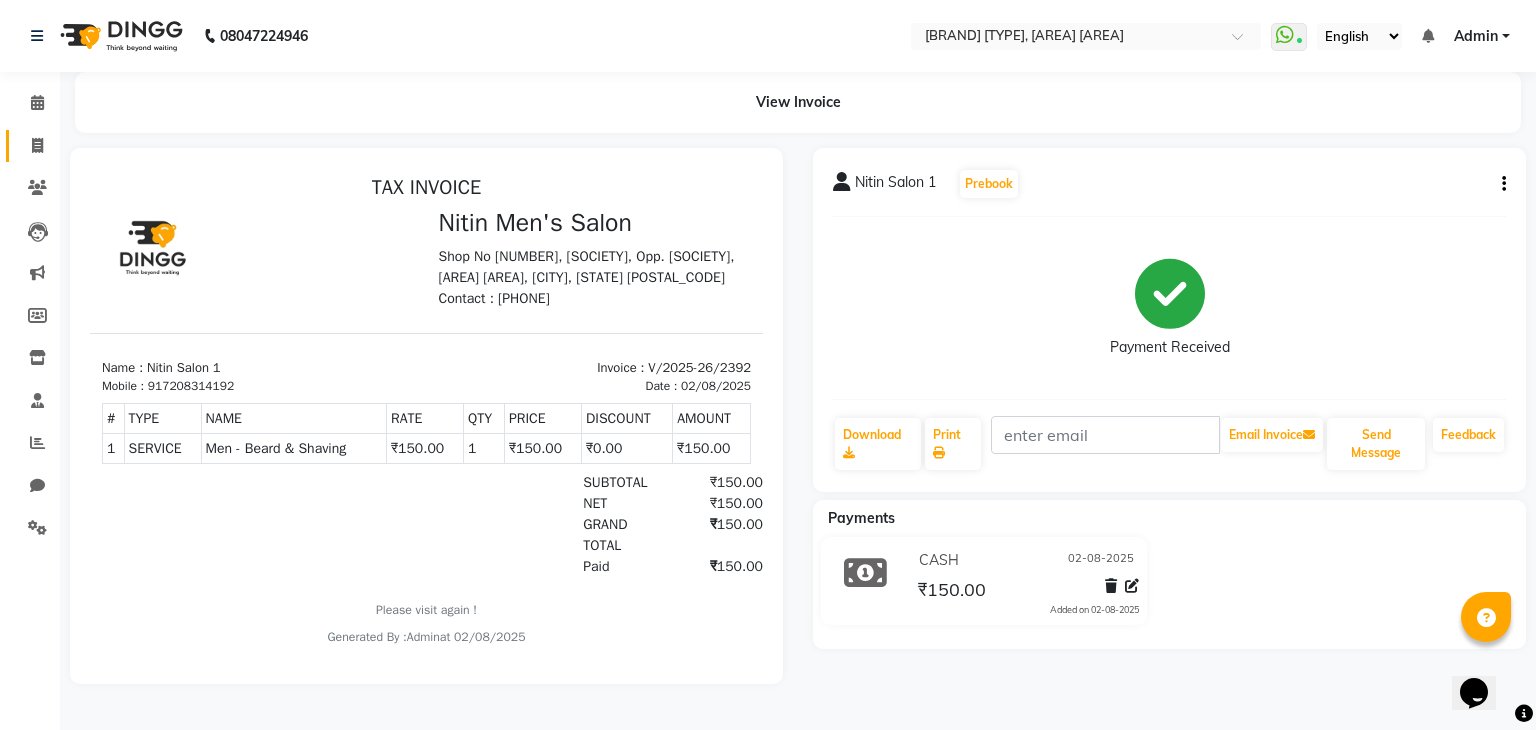 click 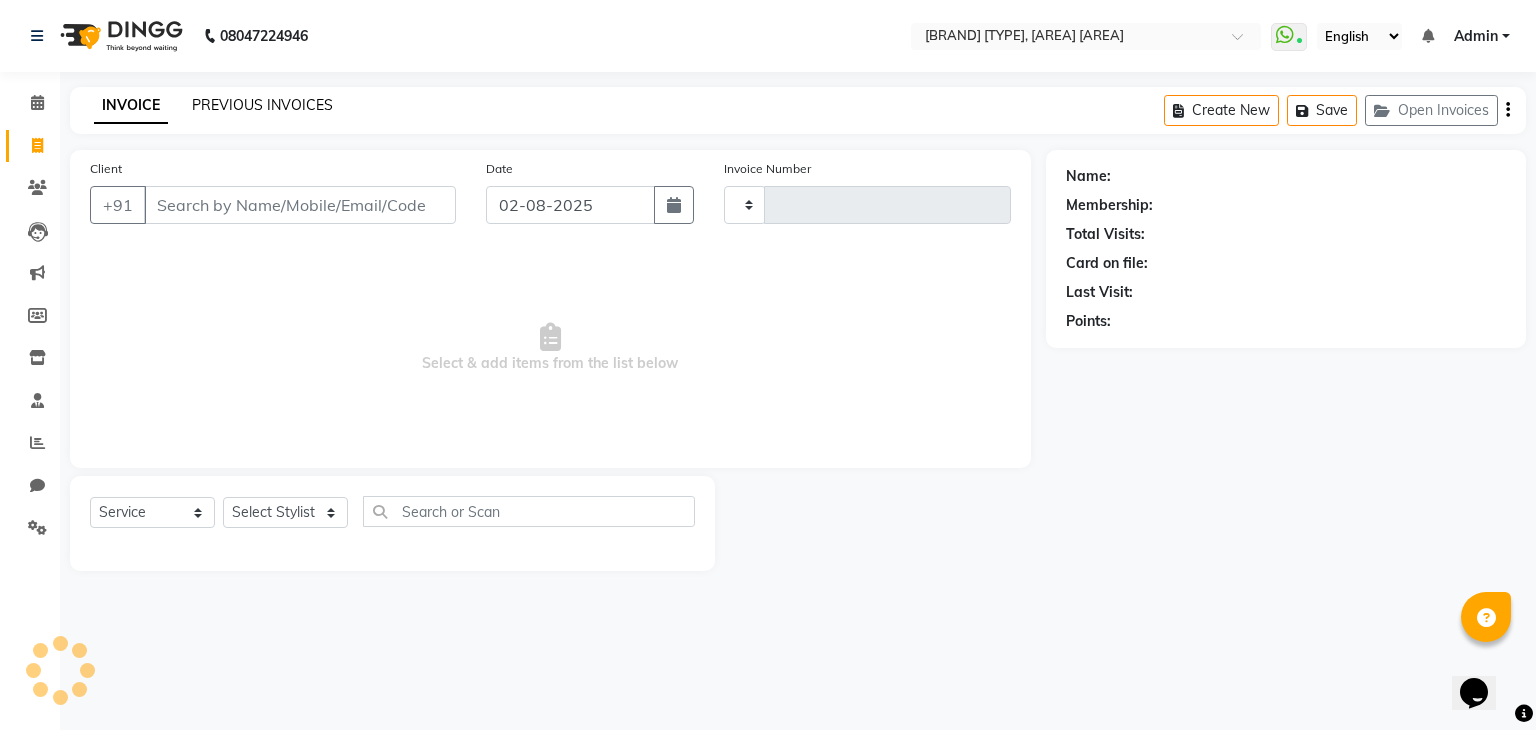 type on "2393" 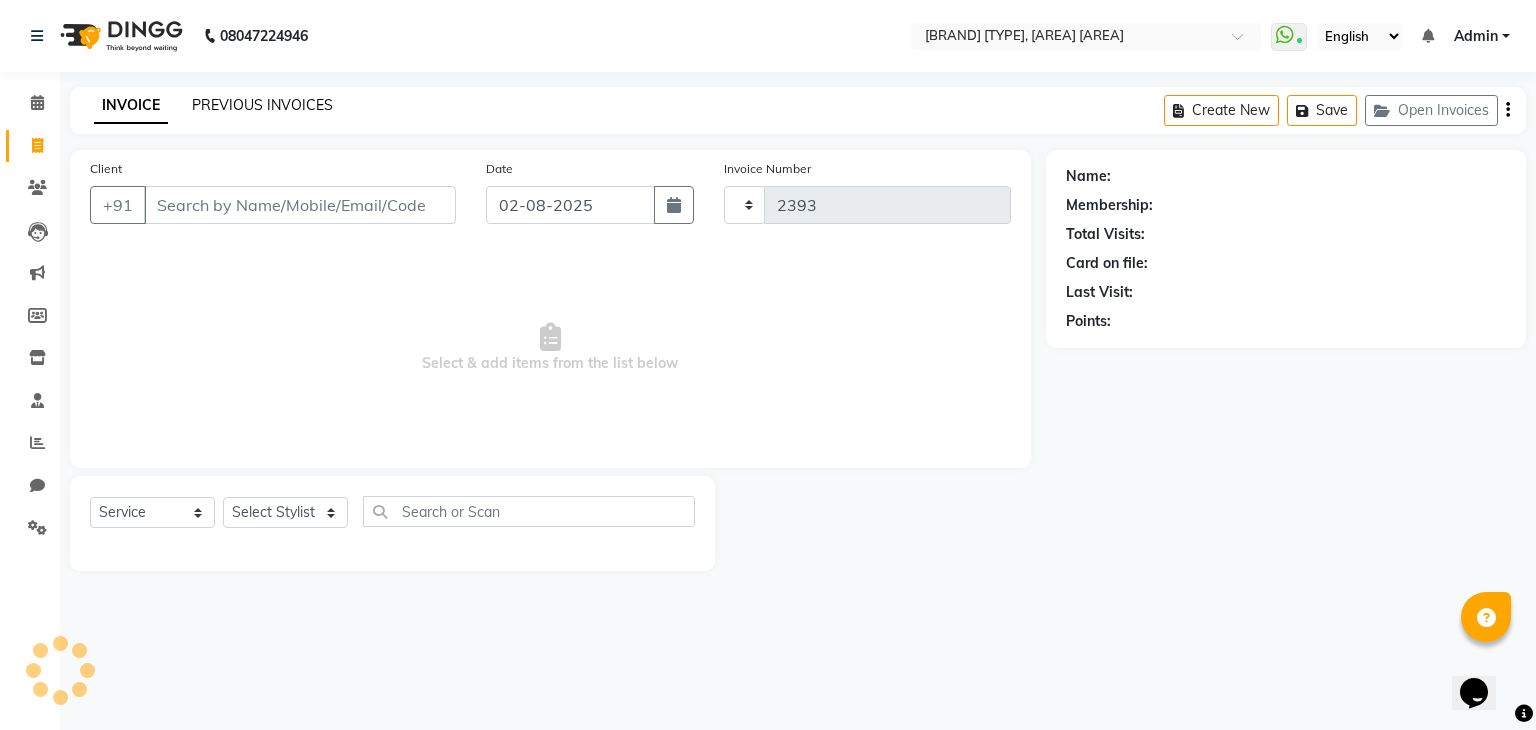 select on "7981" 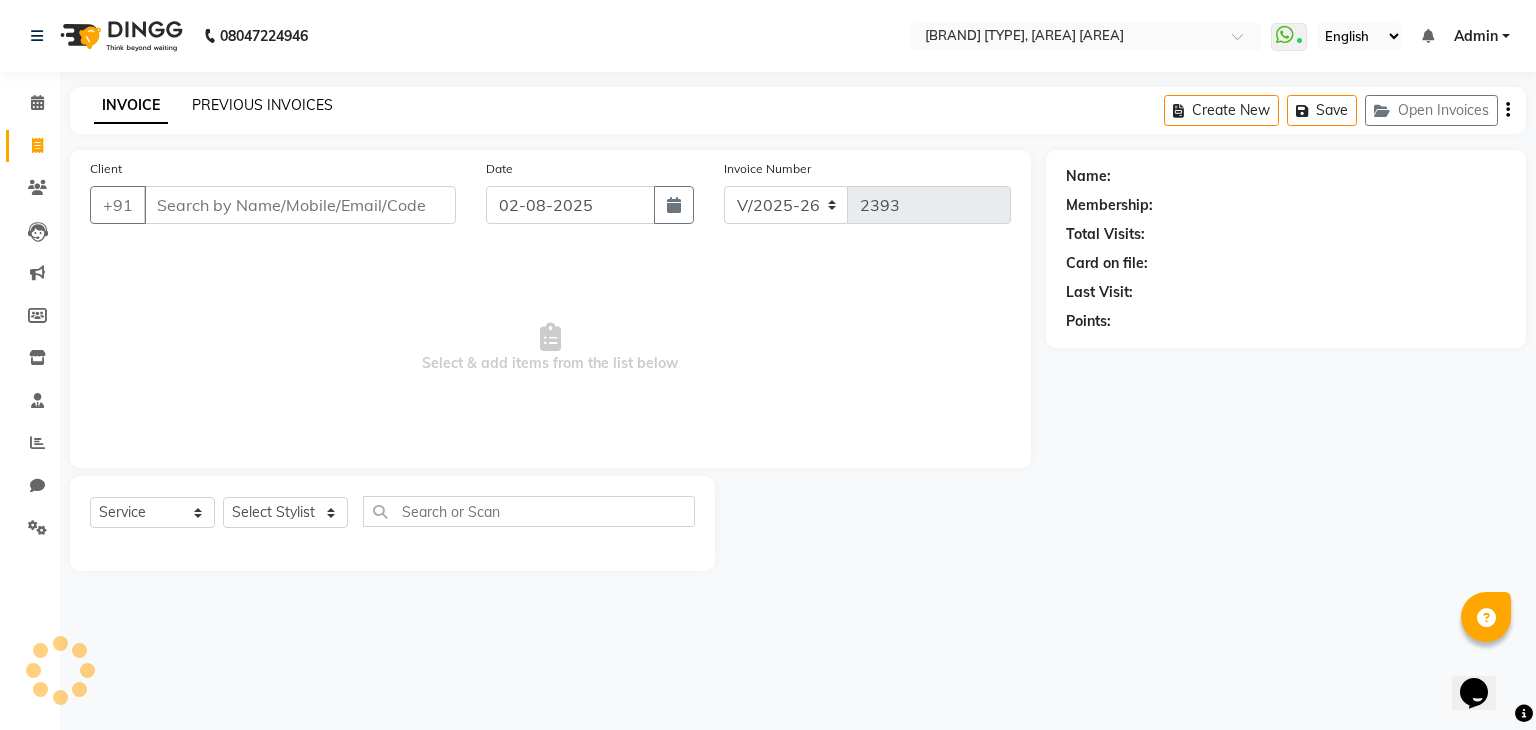 click on "PREVIOUS INVOICES" 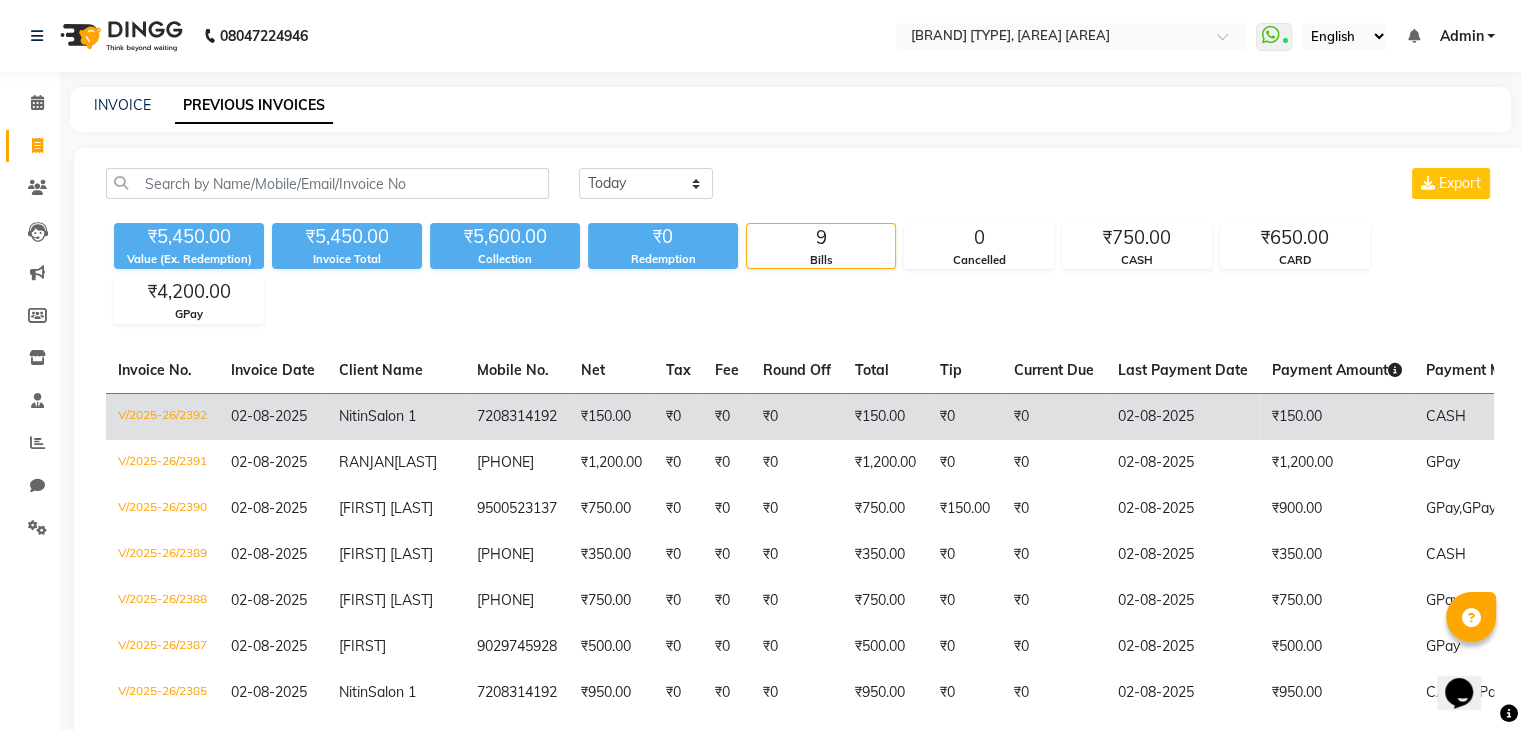 click on "7208314192" 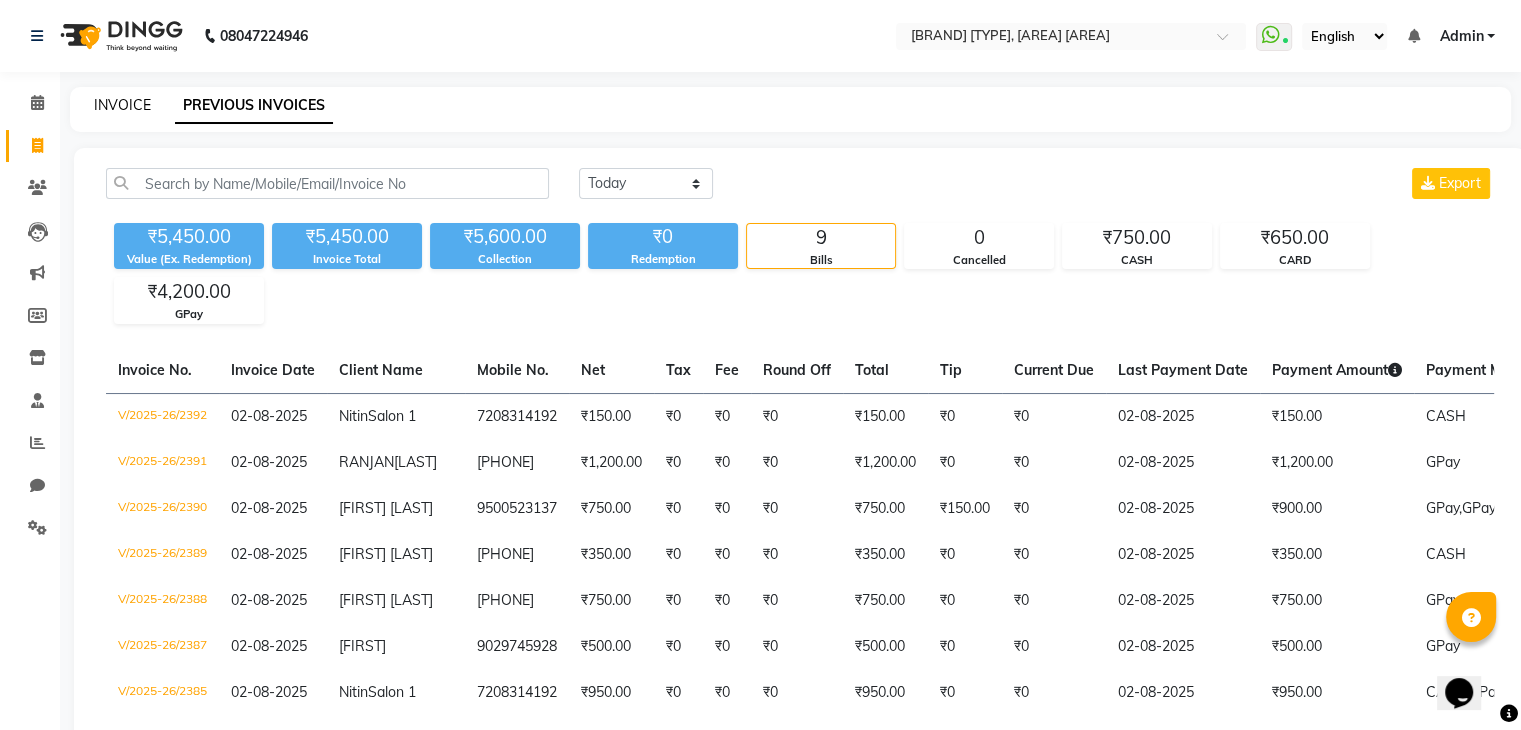 click on "INVOICE" 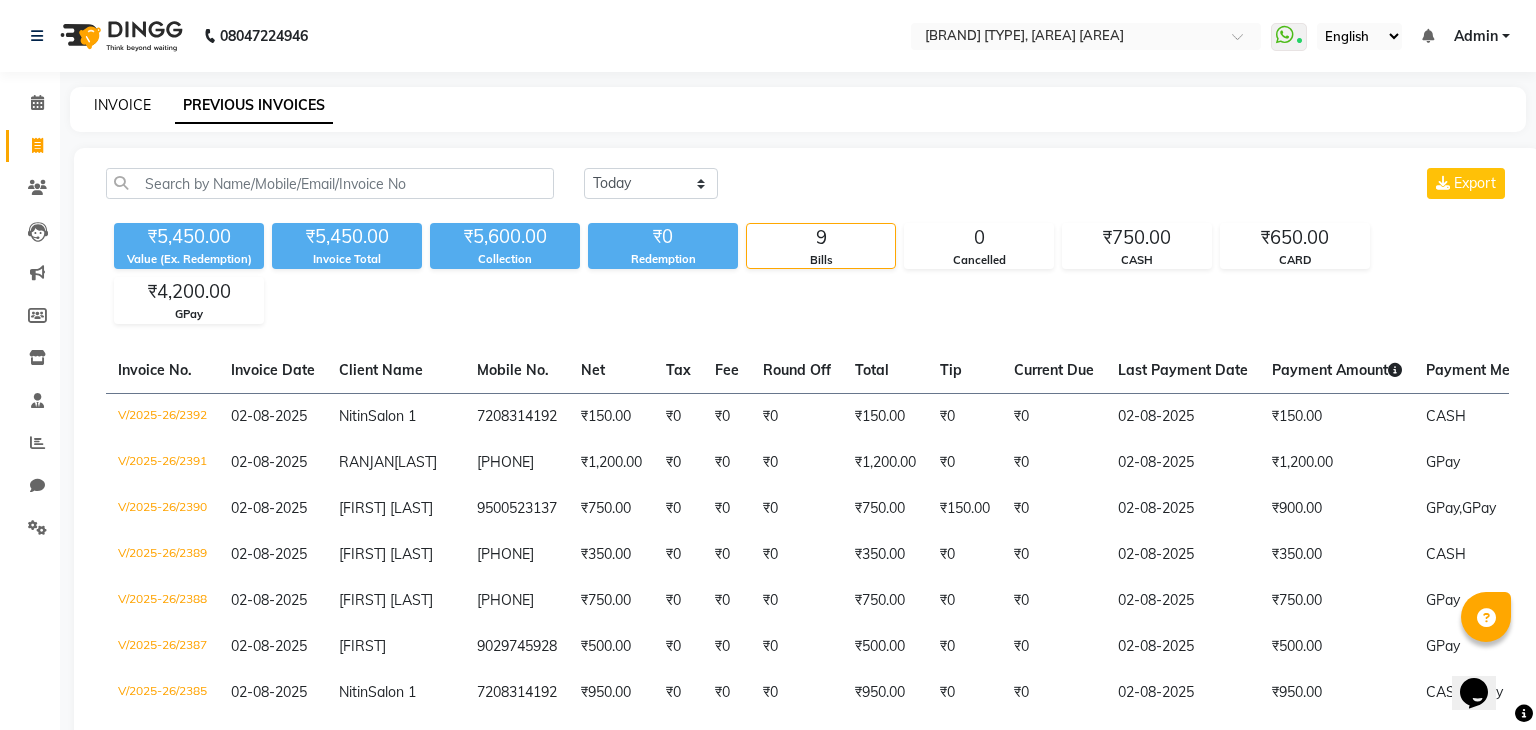 select on "7981" 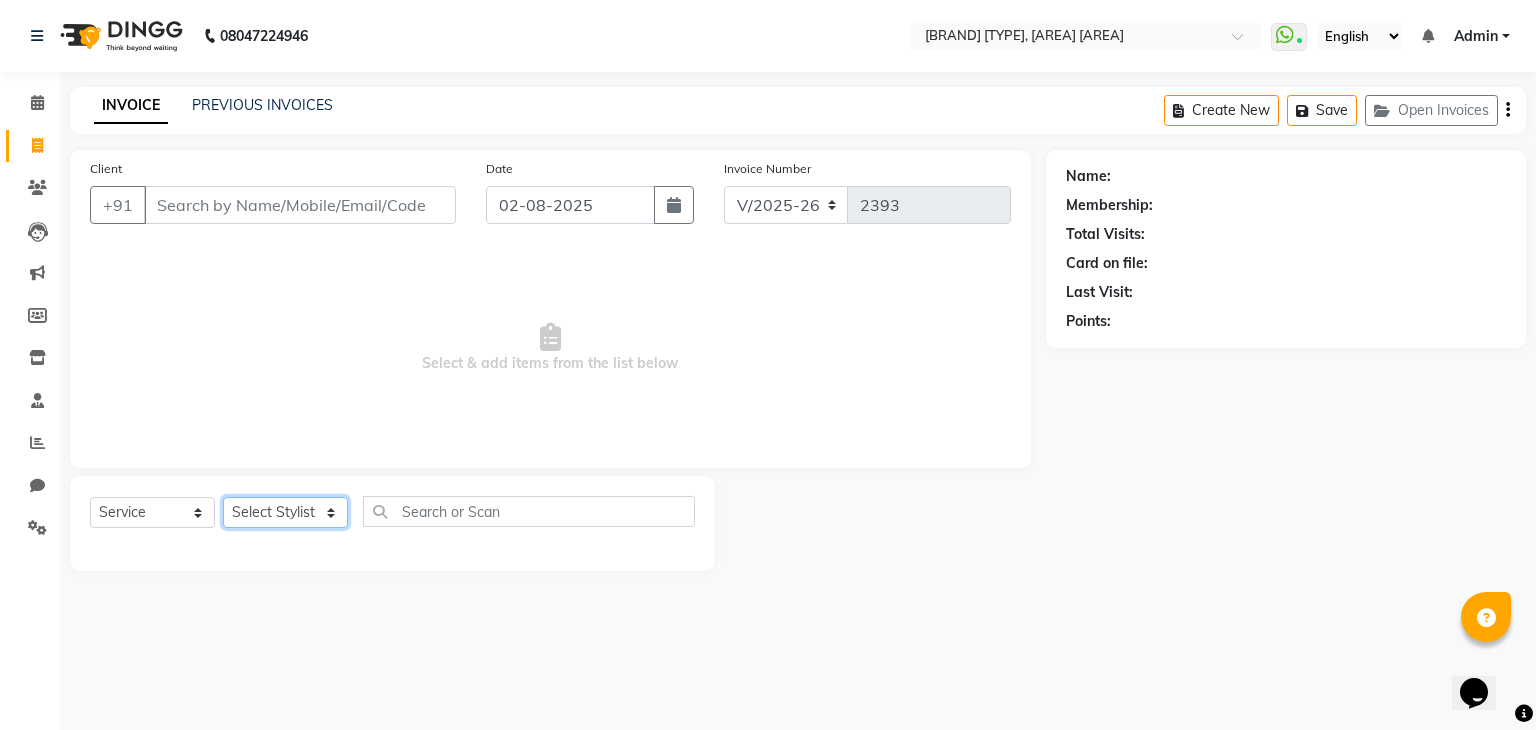 click on "Select Stylist ALAM ASHISH DEEPA HASIB JITU MEENAKSHI NITIN SIR PRAJAKTA Rupa SANDEEP SHAHIM YASEEN" 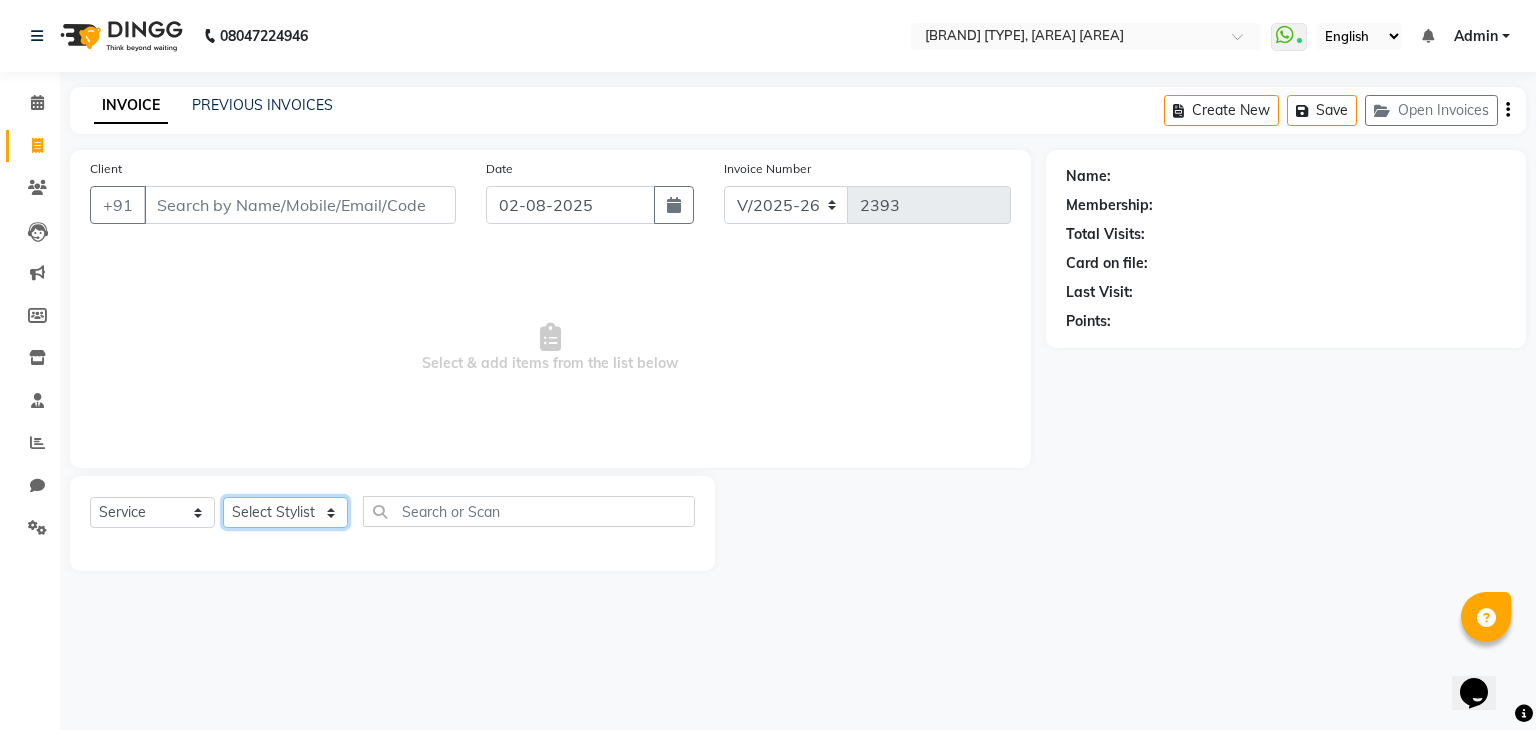 select on "85157" 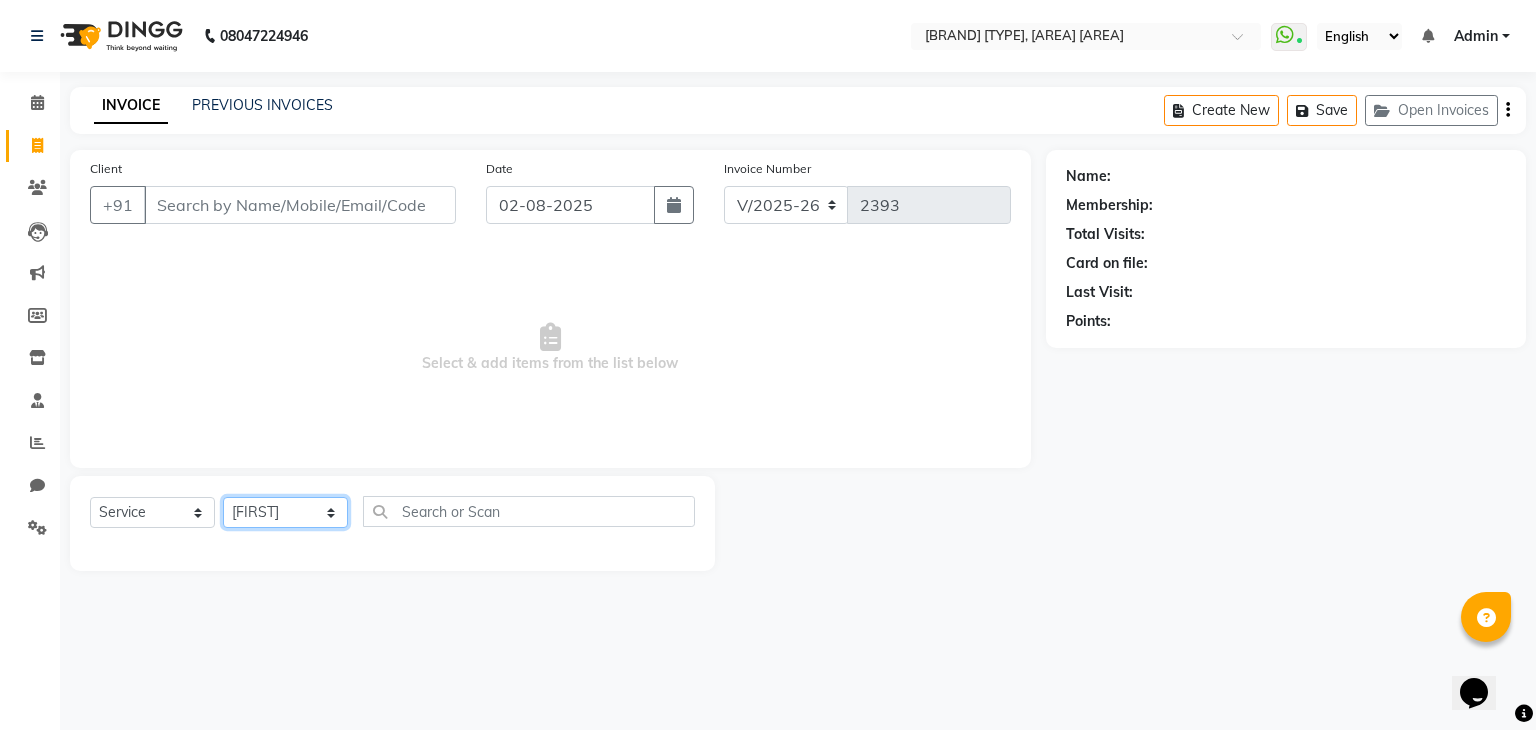 click on "Select Stylist ALAM ASHISH DEEPA HASIB JITU MEENAKSHI NITIN SIR PRAJAKTA Rupa SANDEEP SHAHIM YASEEN" 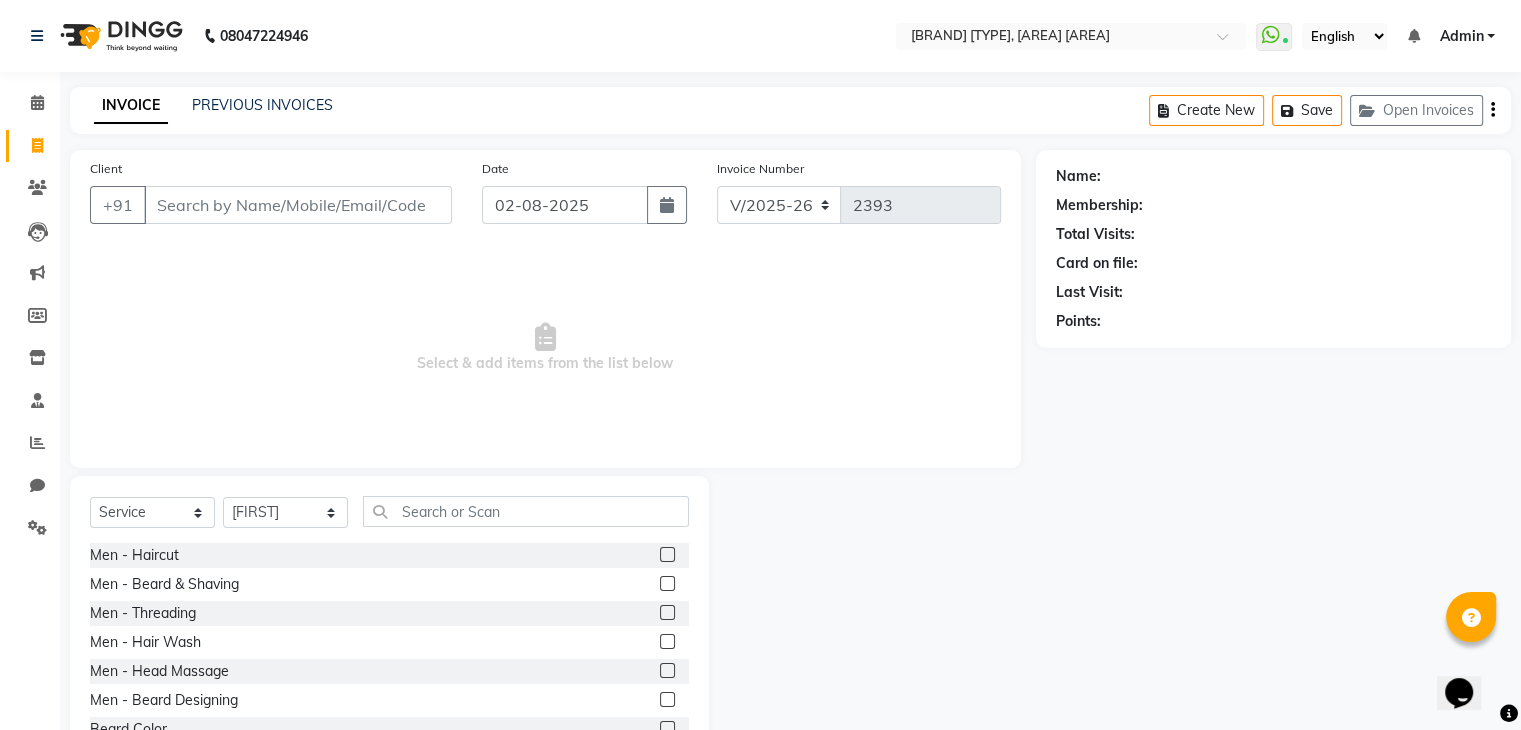 click 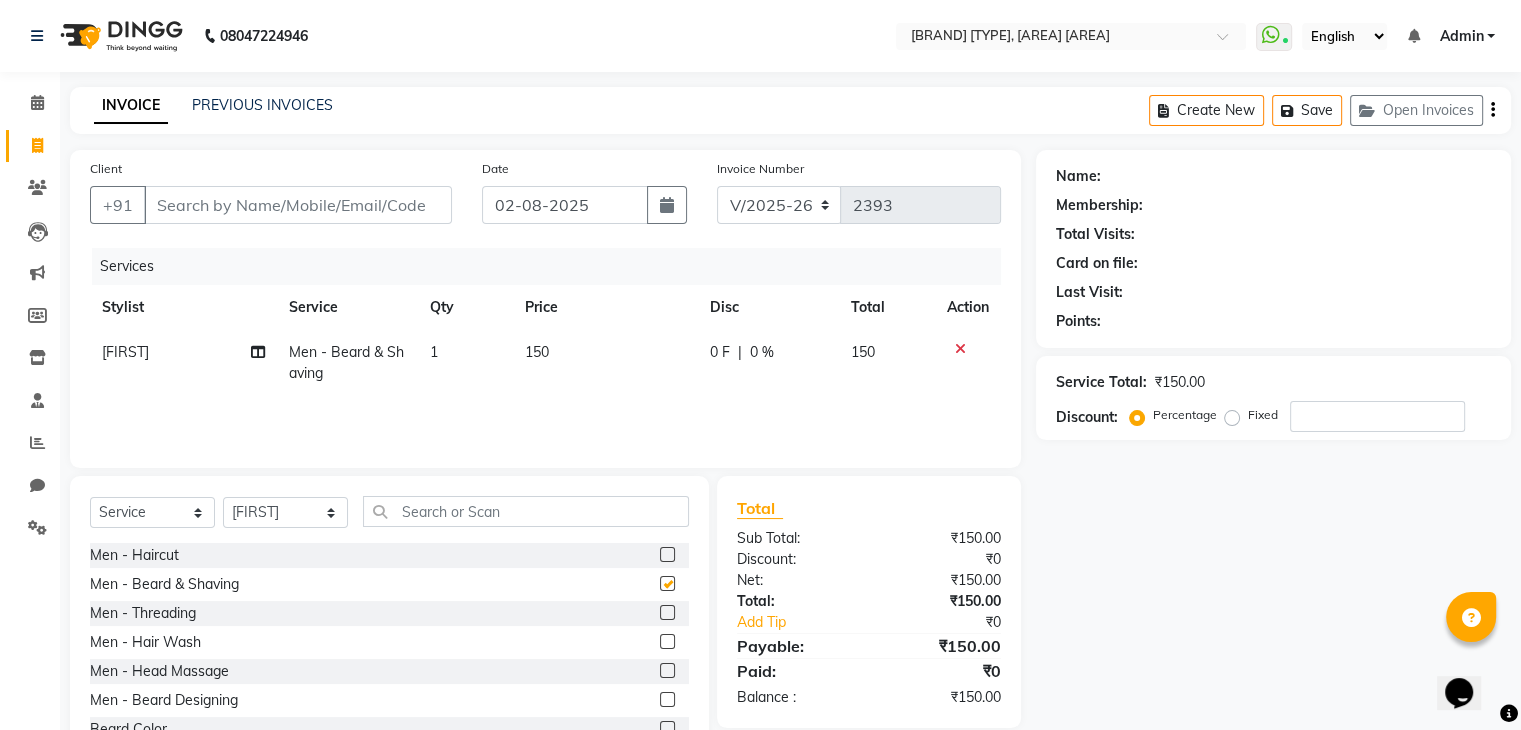 checkbox on "false" 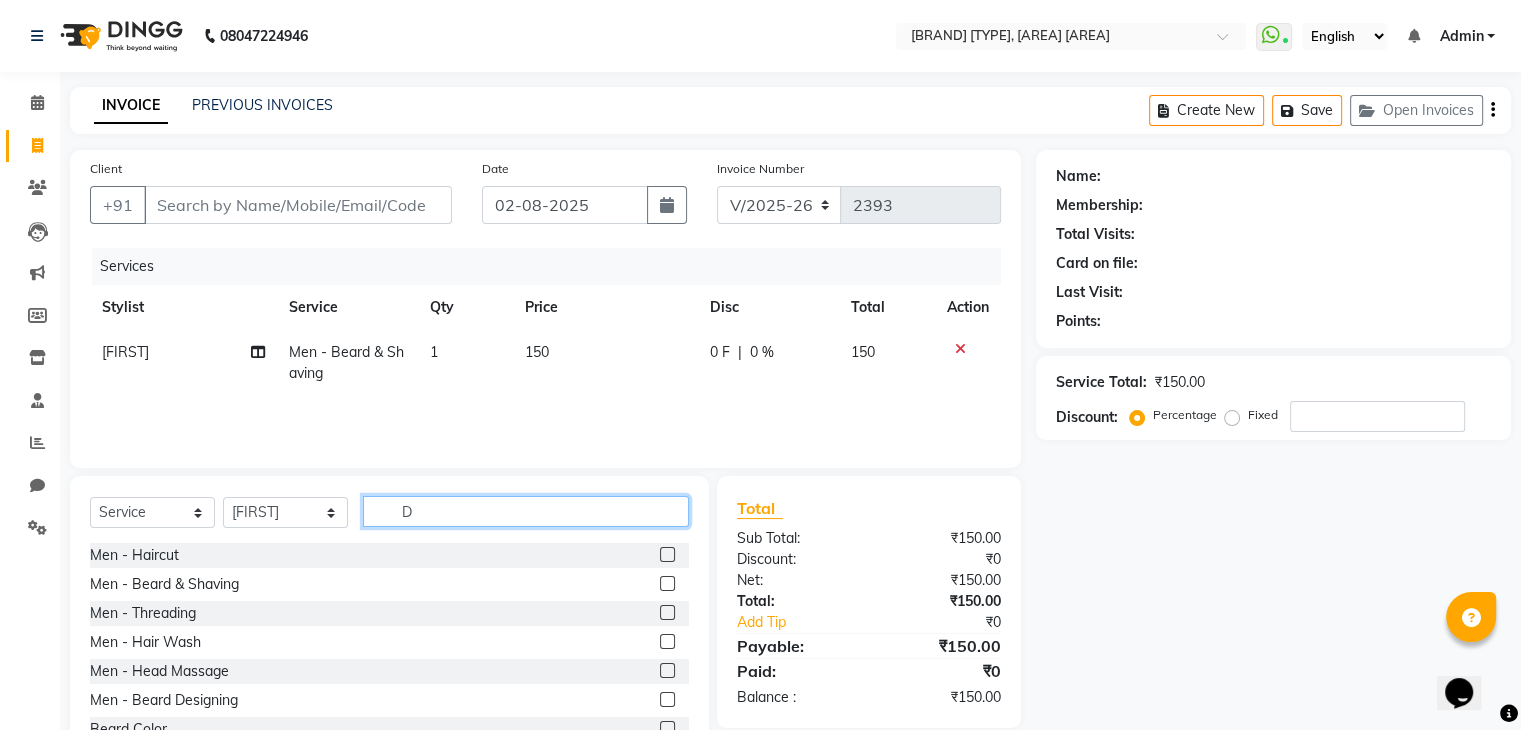 click on "D" 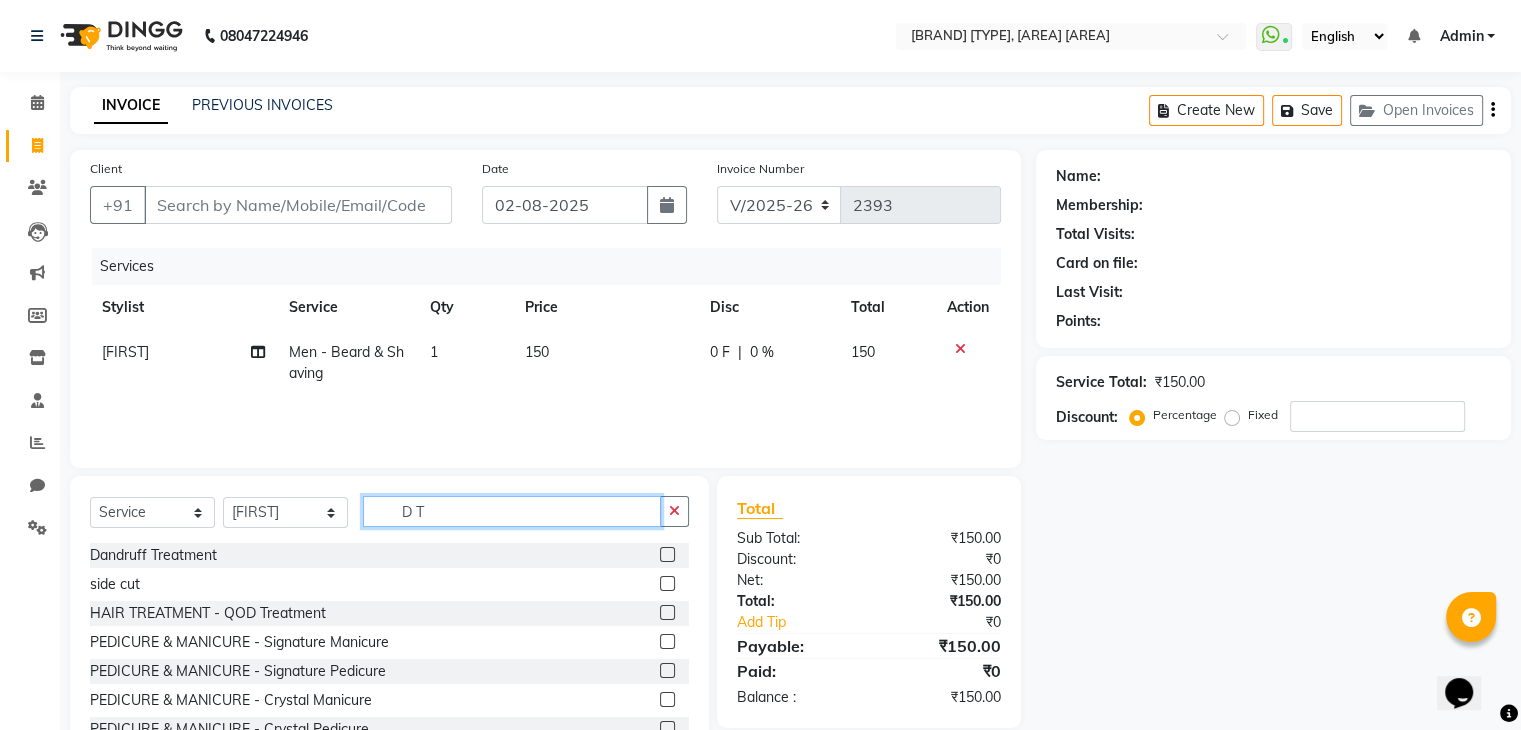 scroll, scrollTop: 119, scrollLeft: 0, axis: vertical 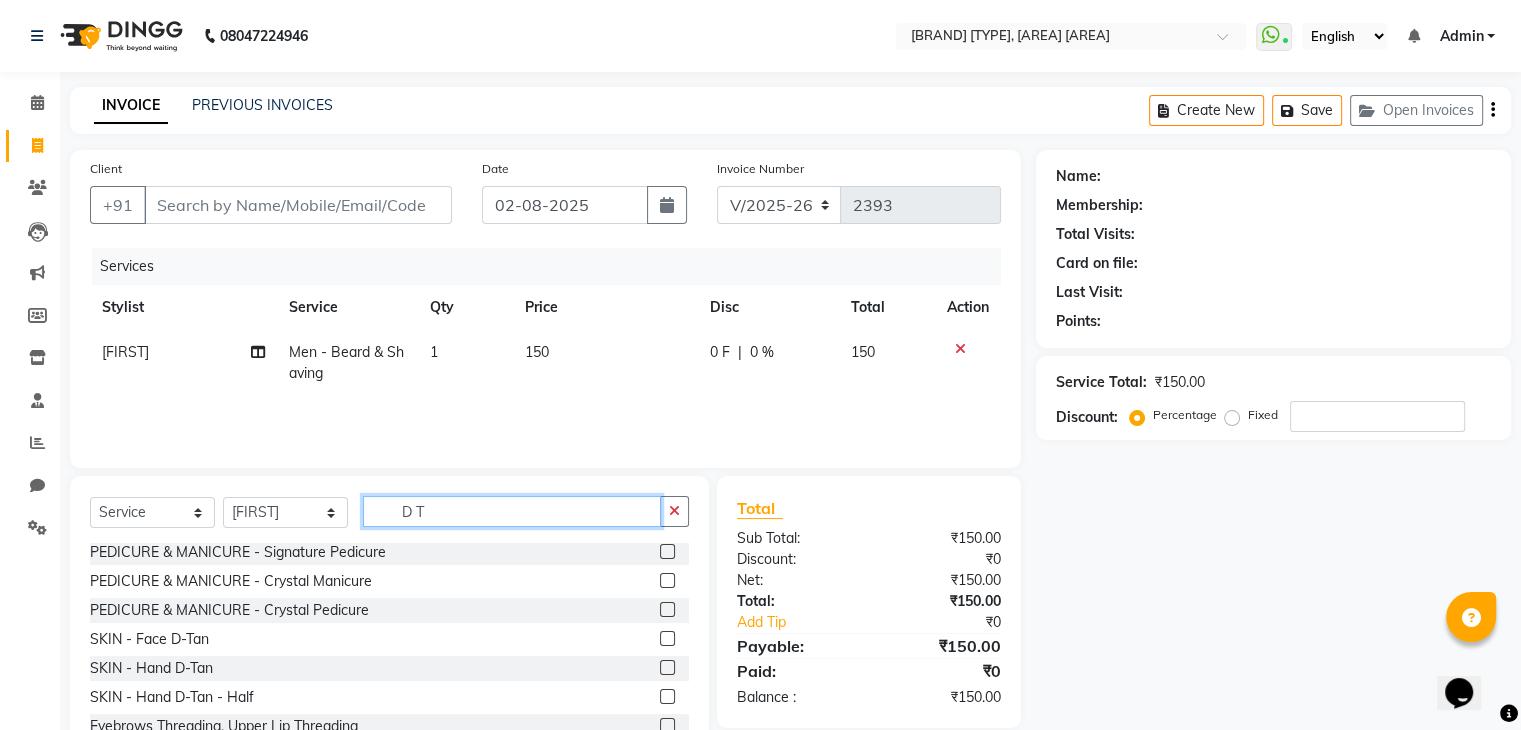 type on "D T" 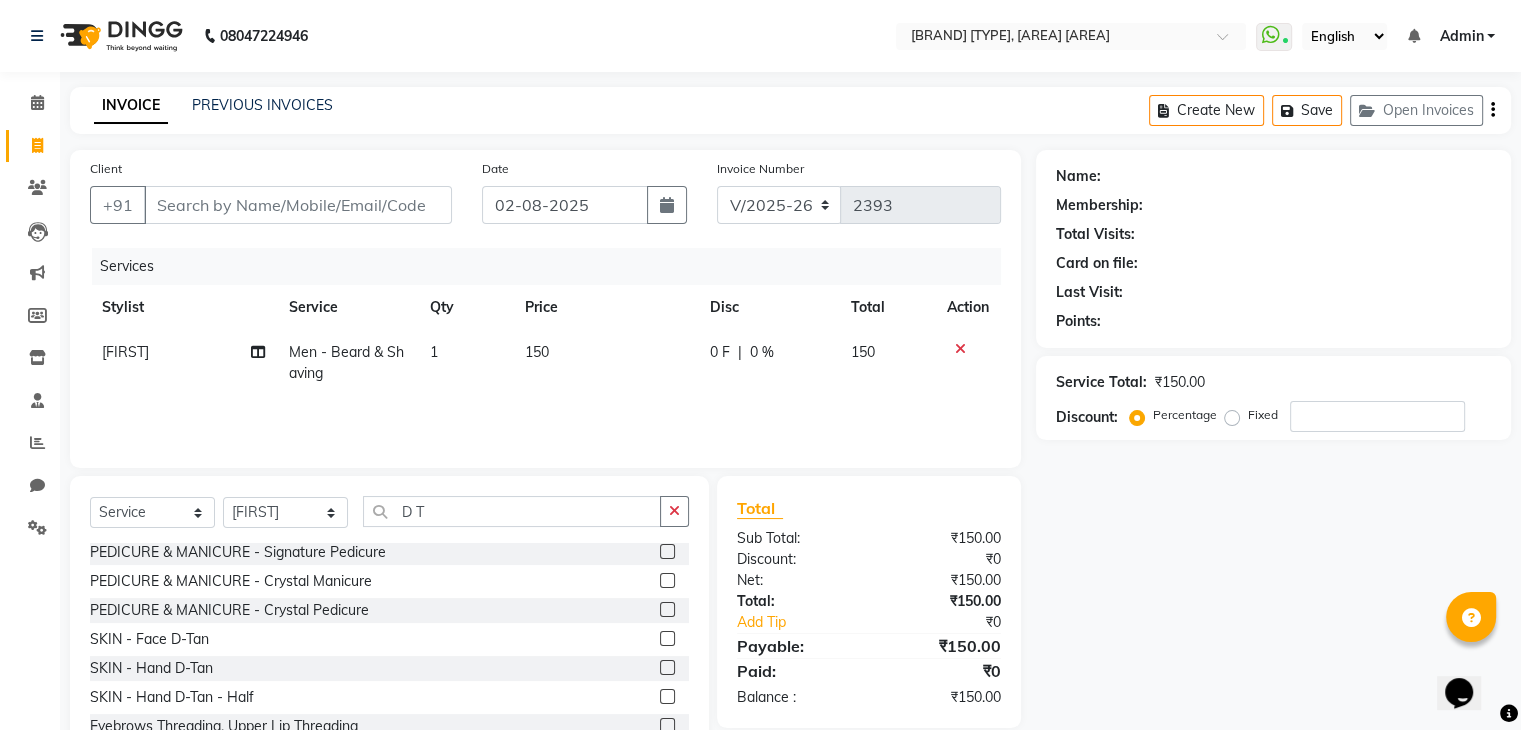 click 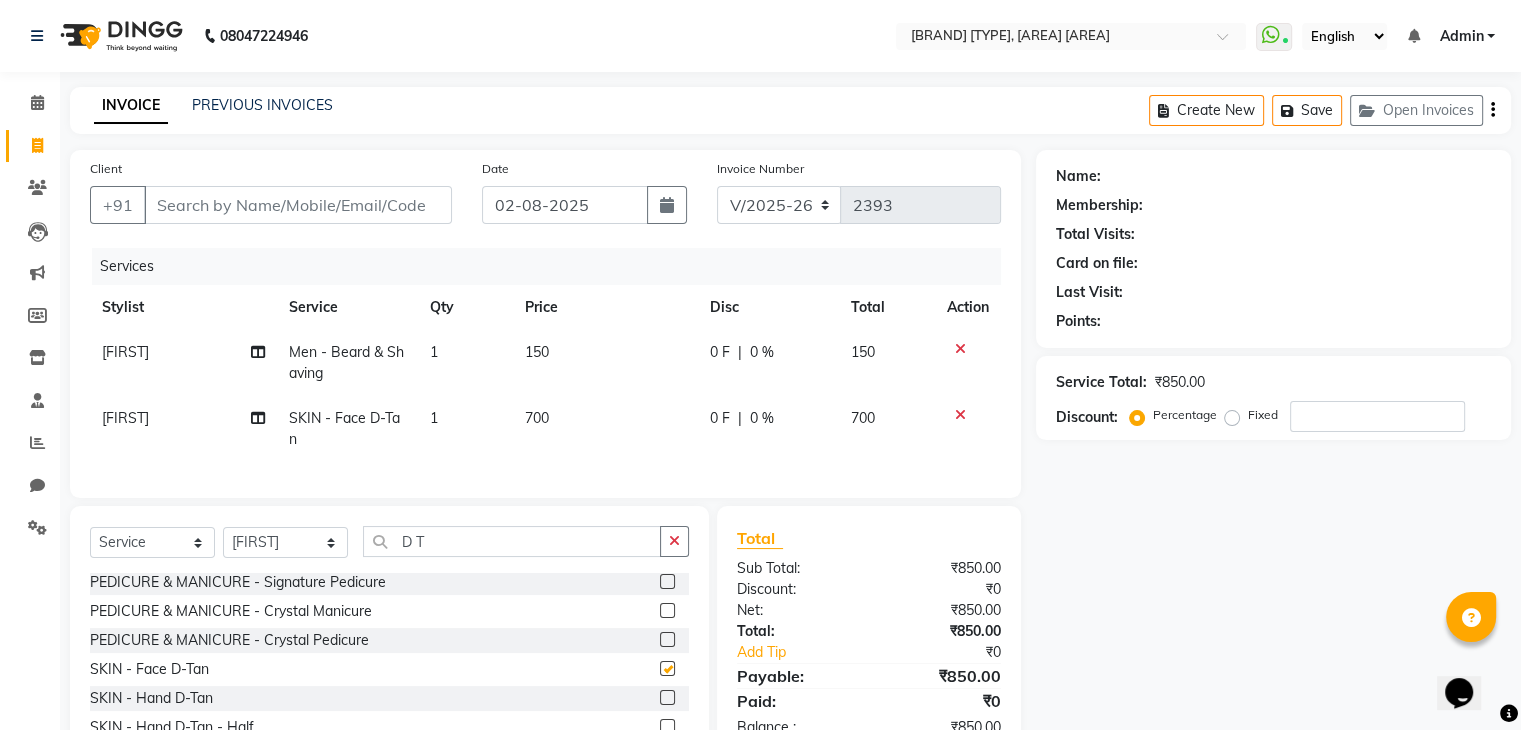 checkbox on "false" 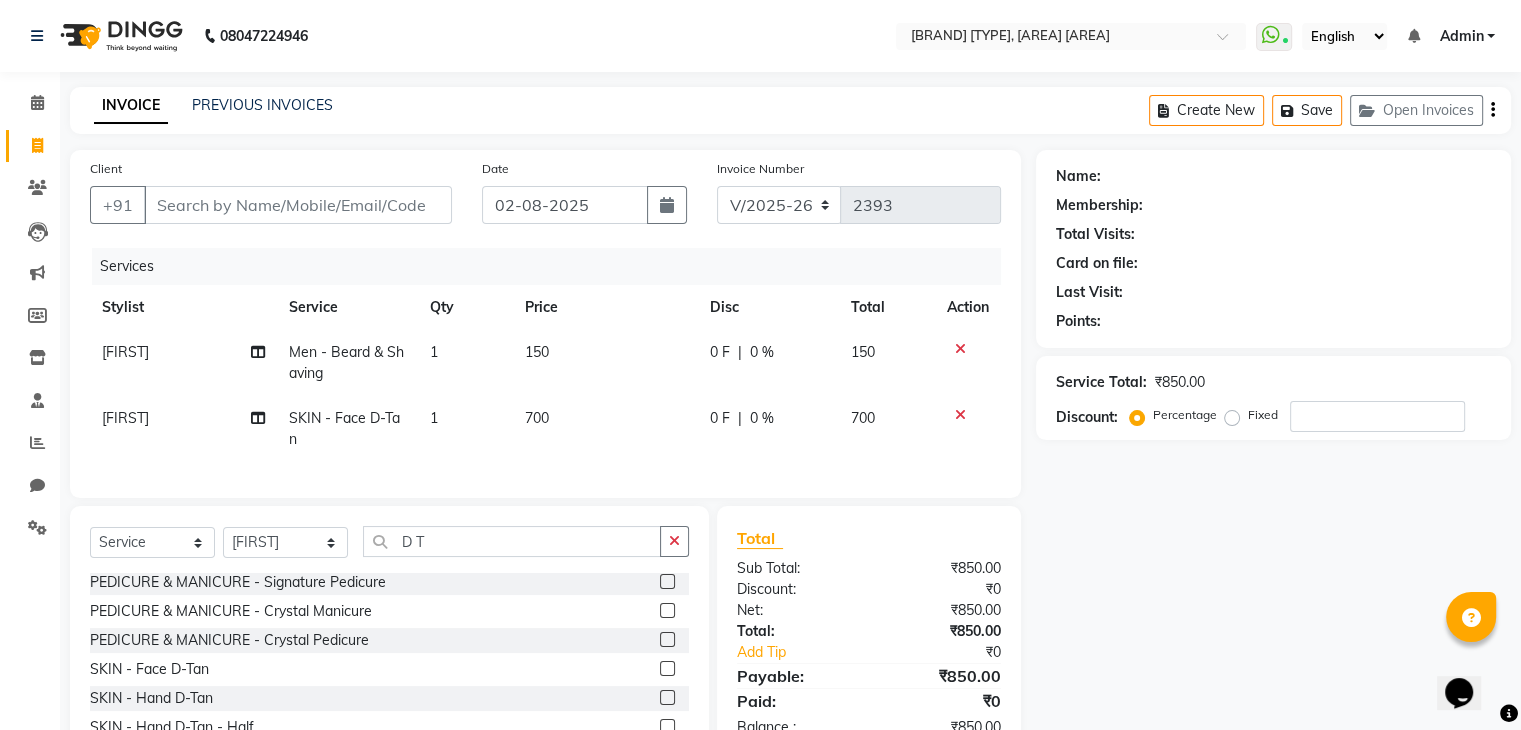 click on "700" 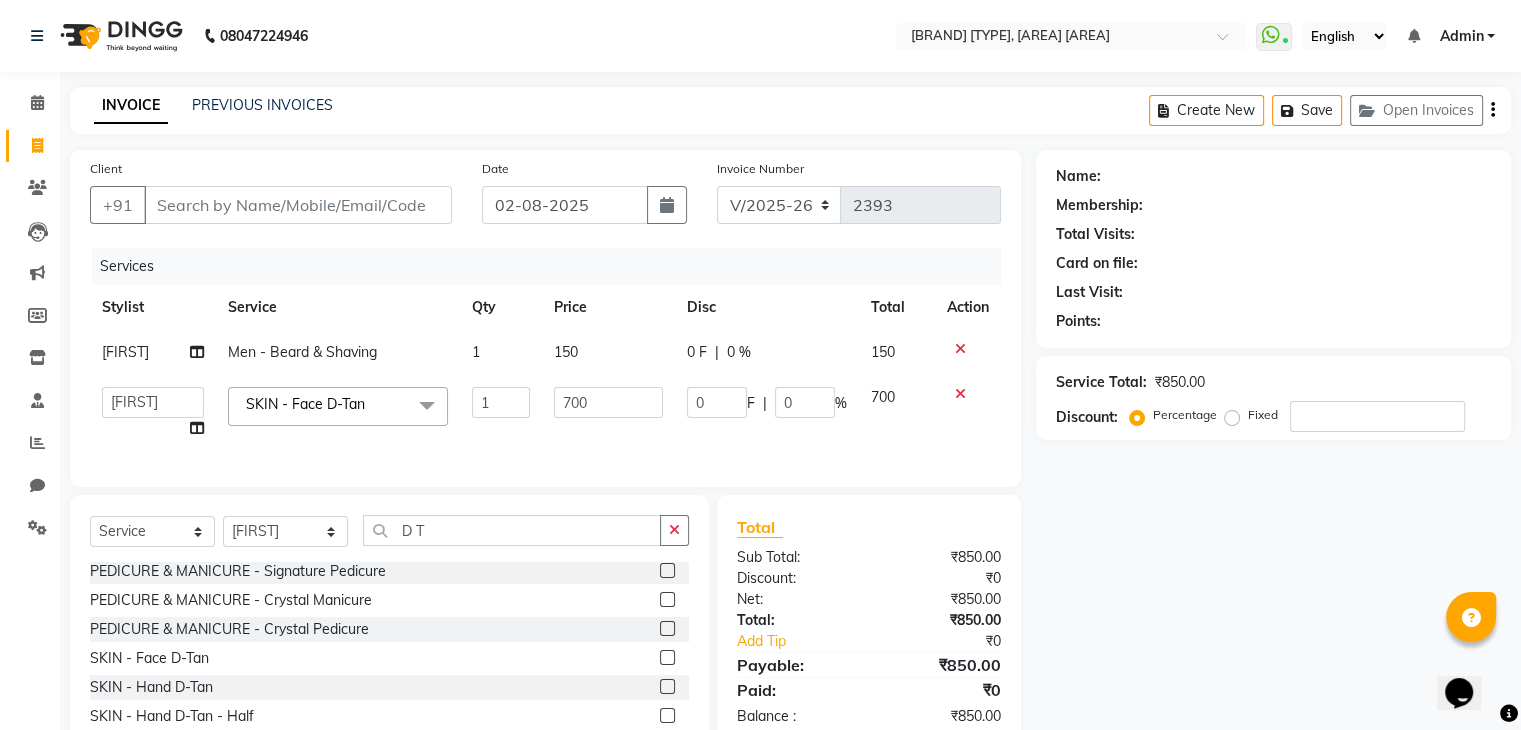click on "700" 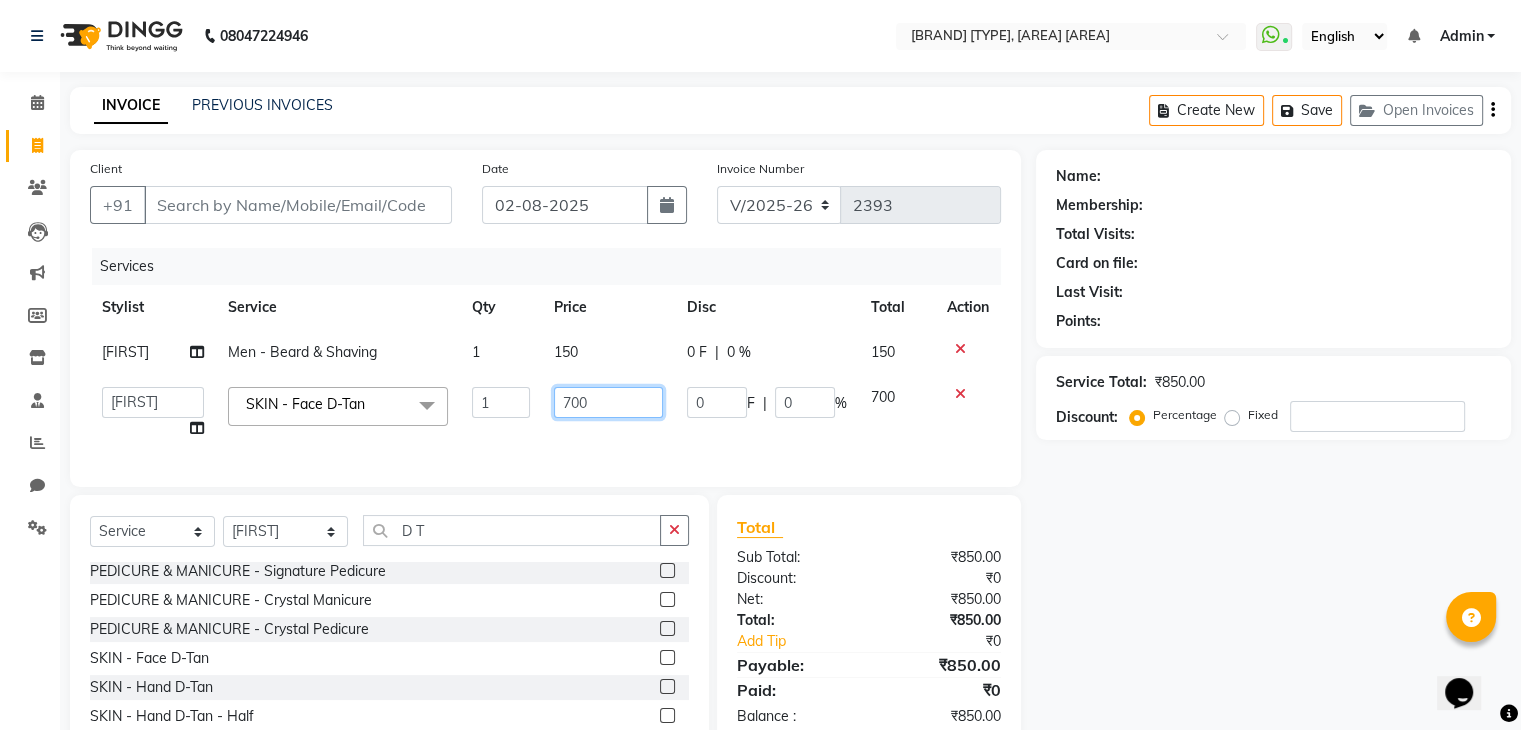 click on "700" 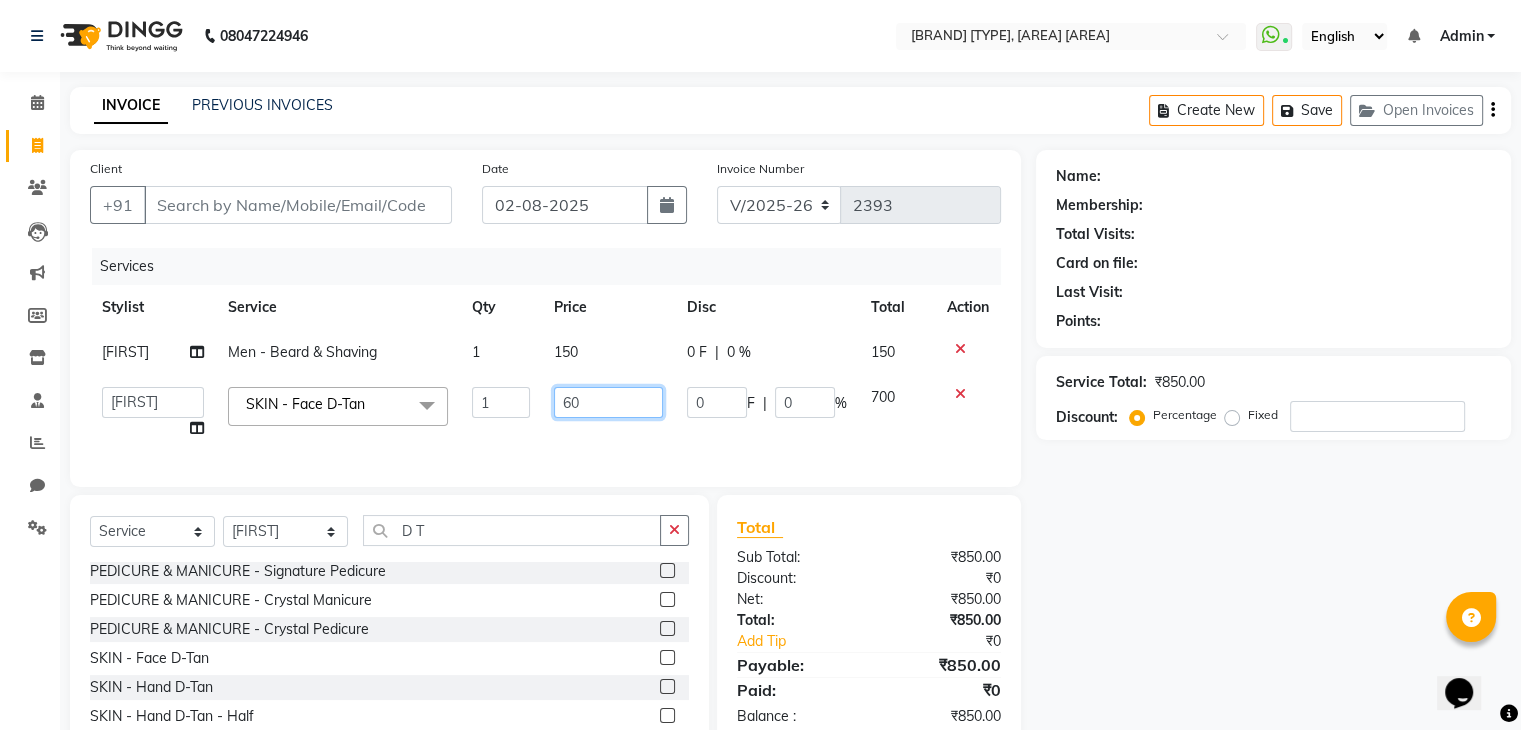 type on "600" 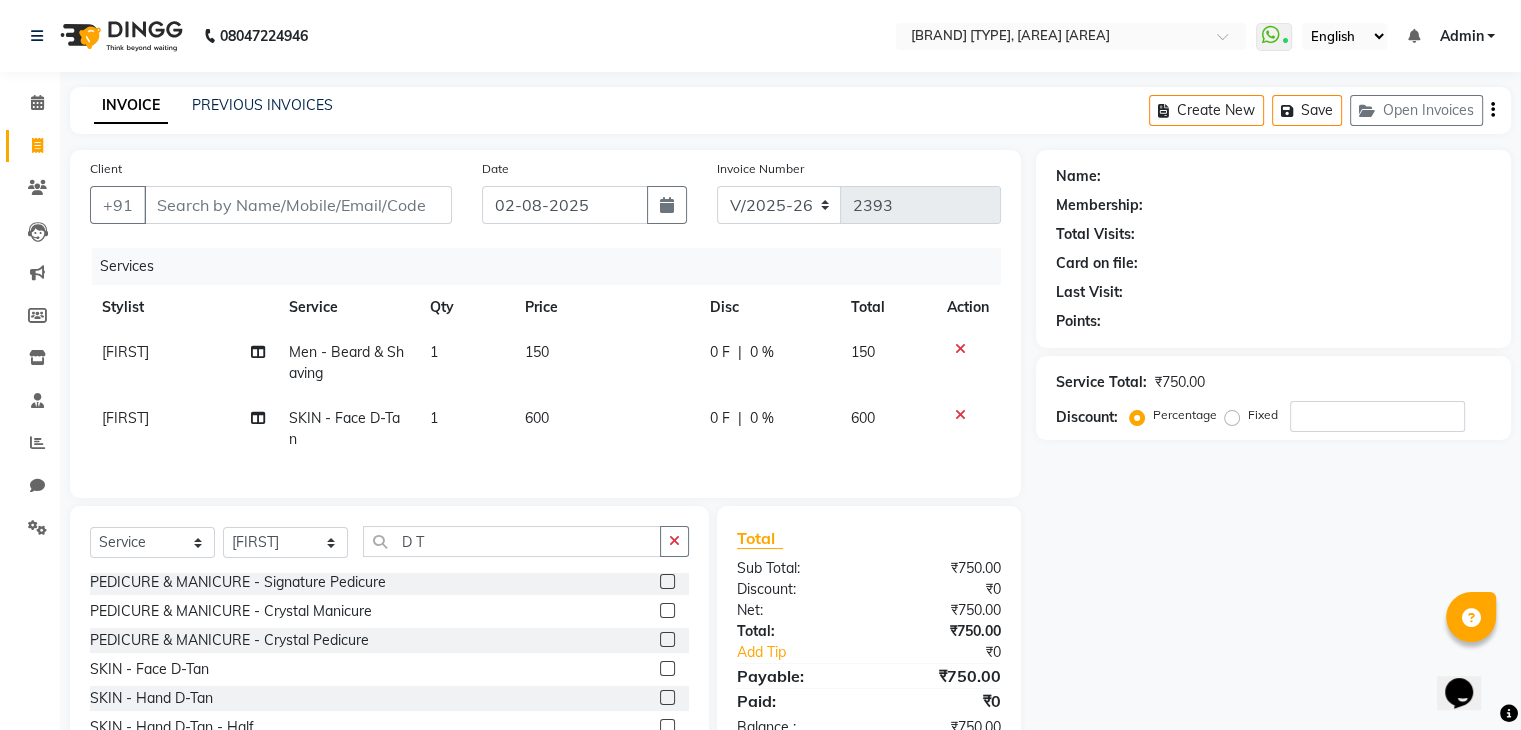 click on "600" 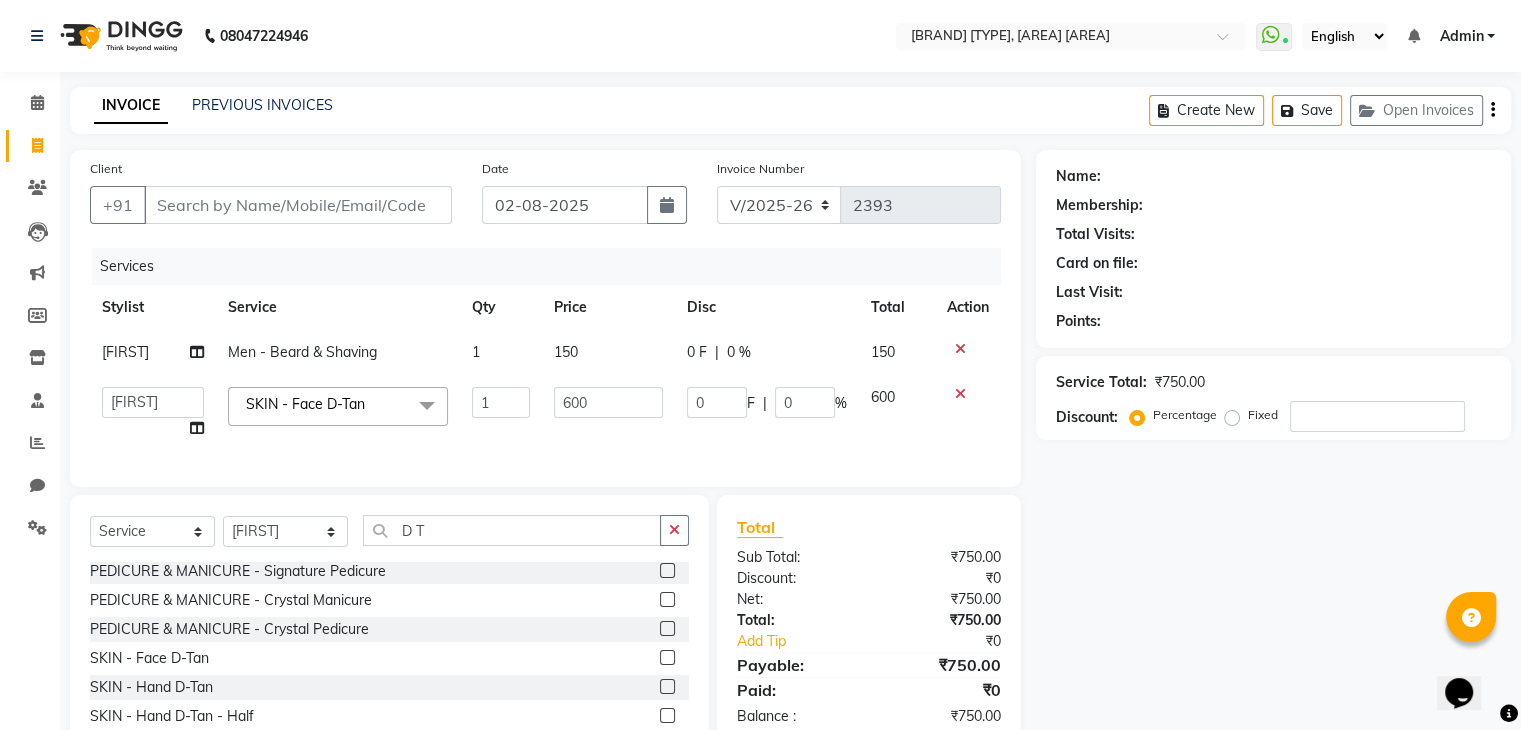 scroll, scrollTop: 106, scrollLeft: 0, axis: vertical 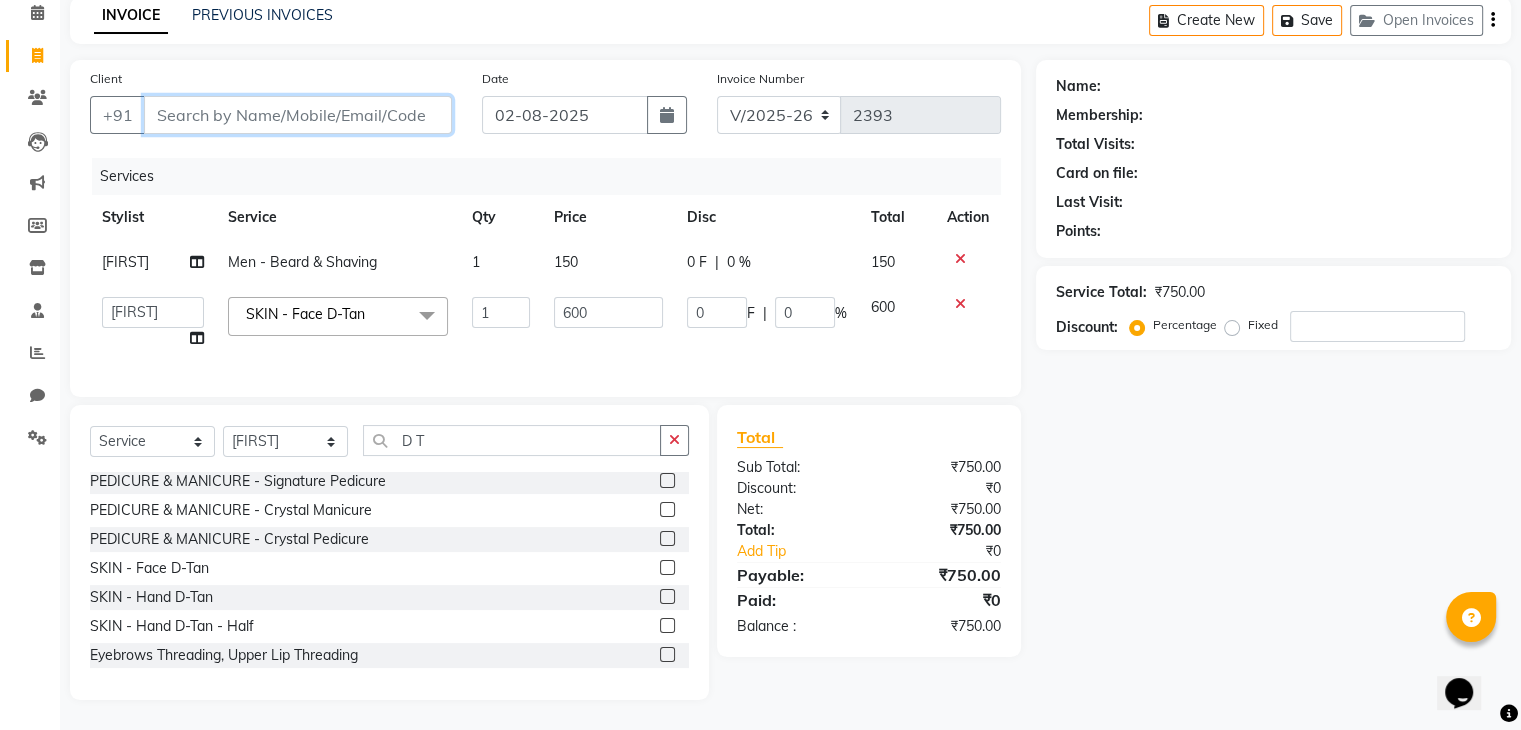 click on "Client" at bounding box center [298, 115] 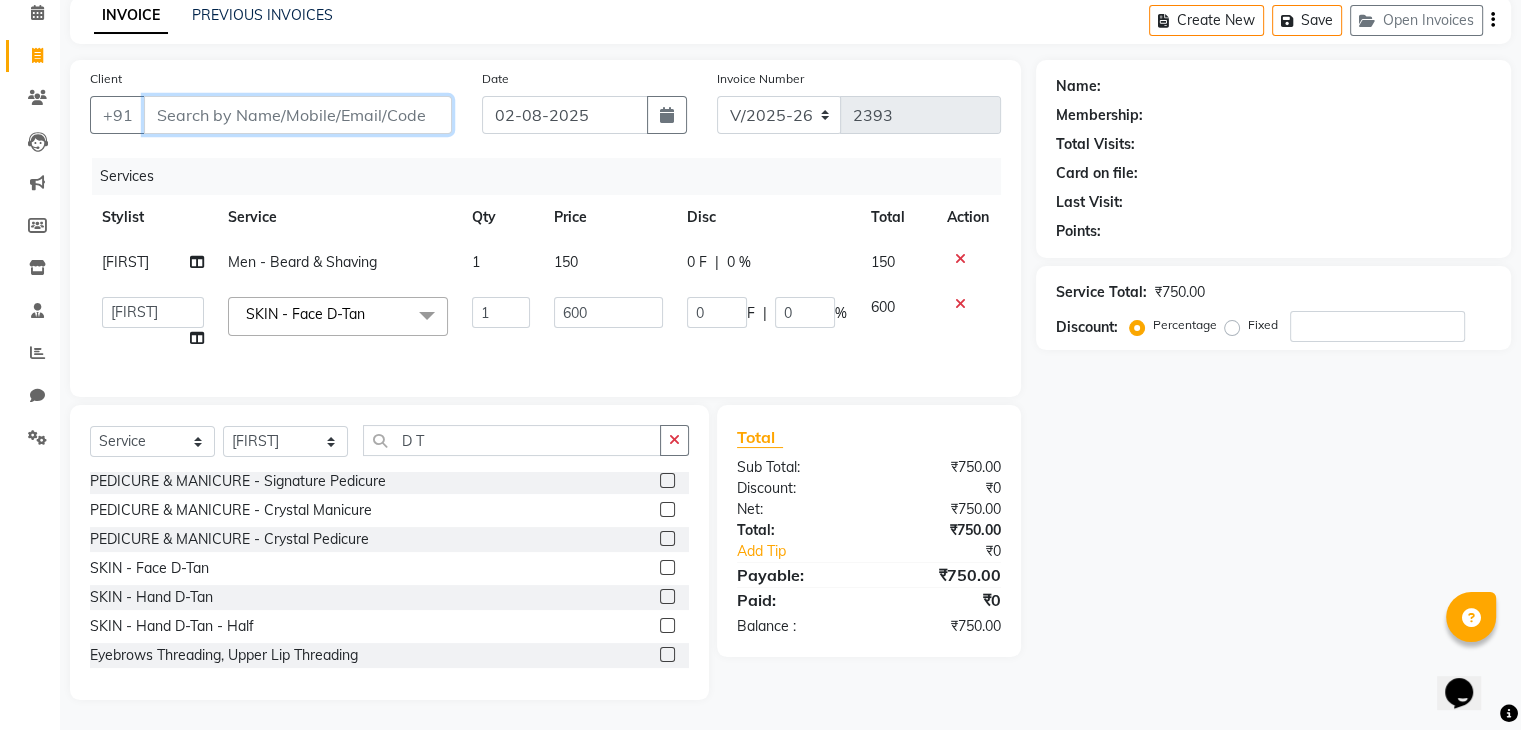 type on "7" 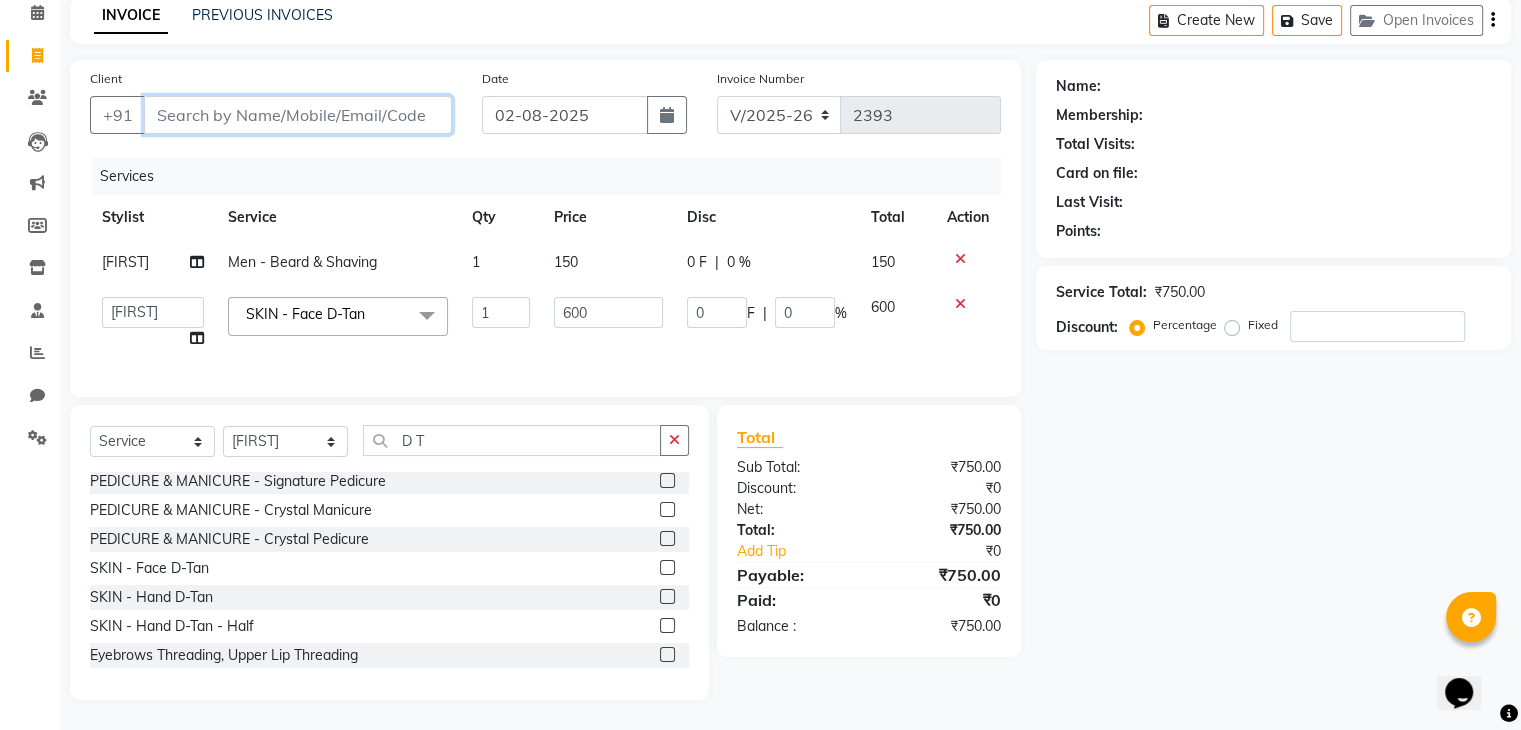 type on "0" 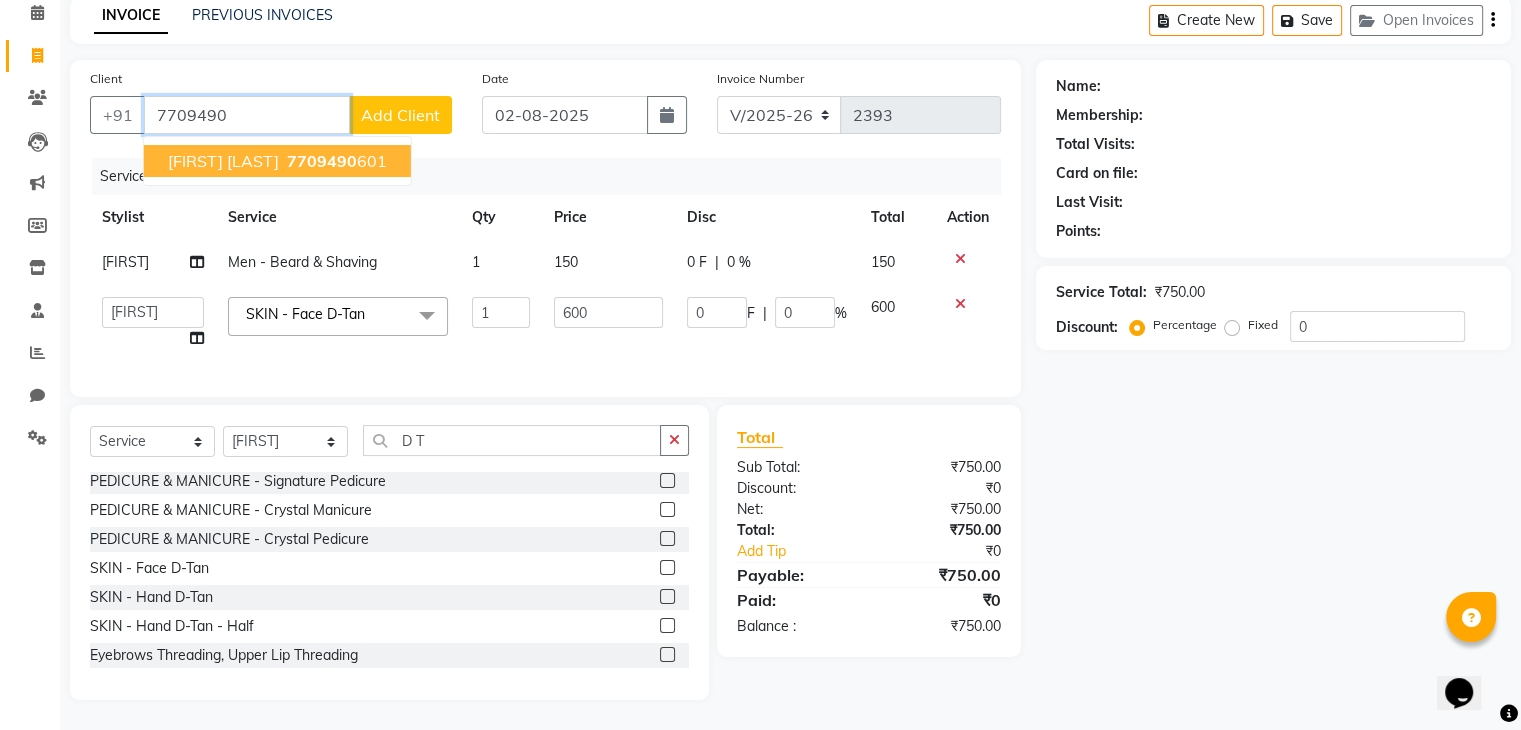 click on "ANIKET TOSHAL" at bounding box center (223, 161) 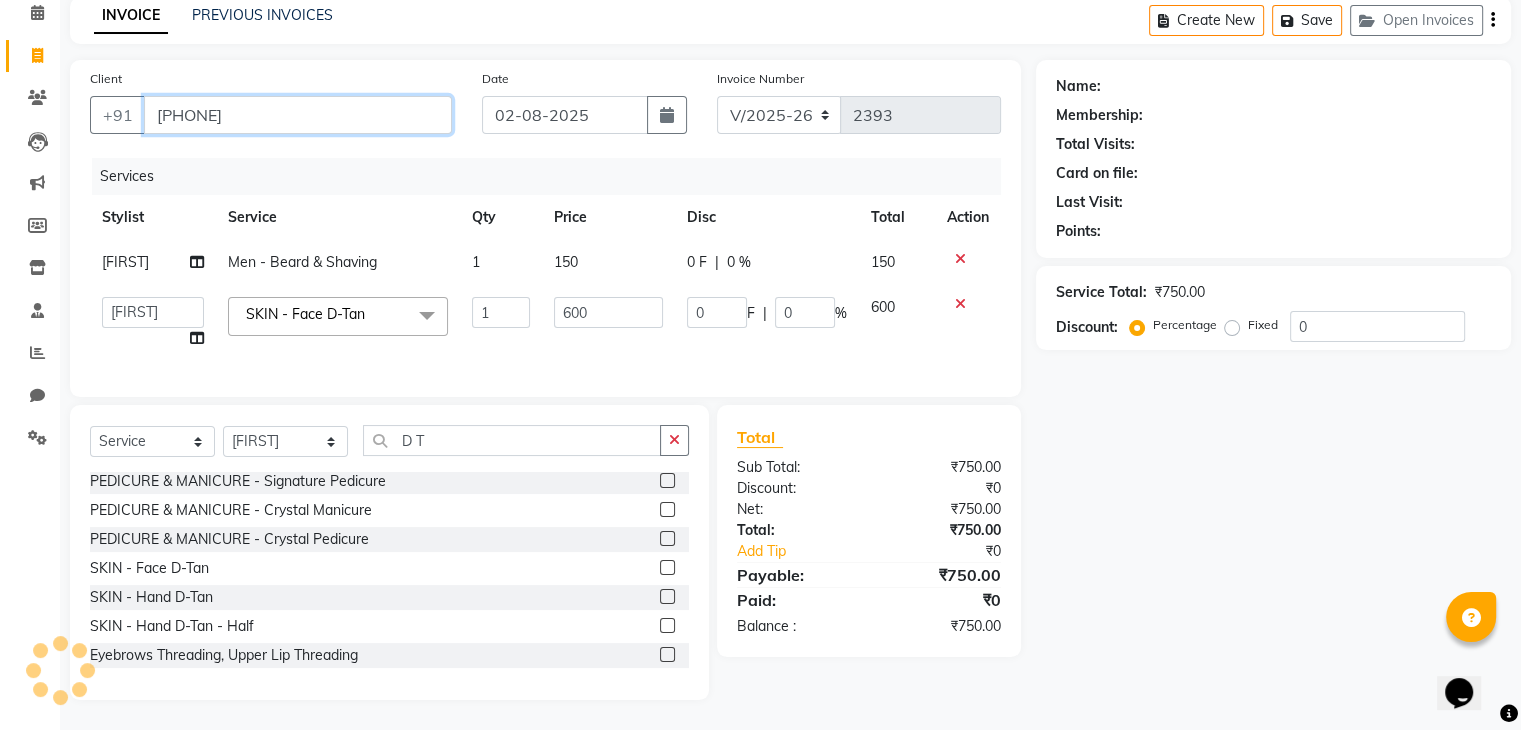 type on "7709490601" 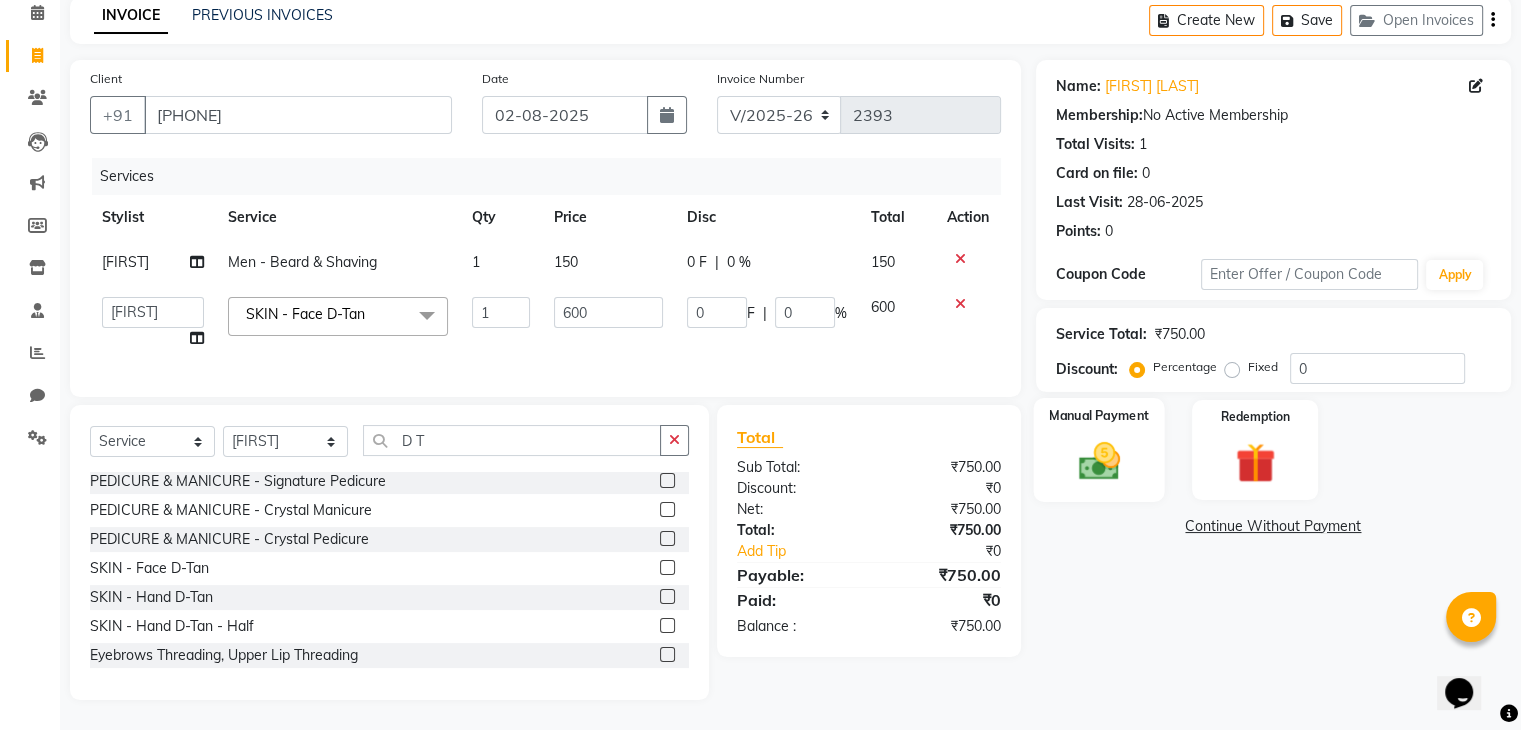 click 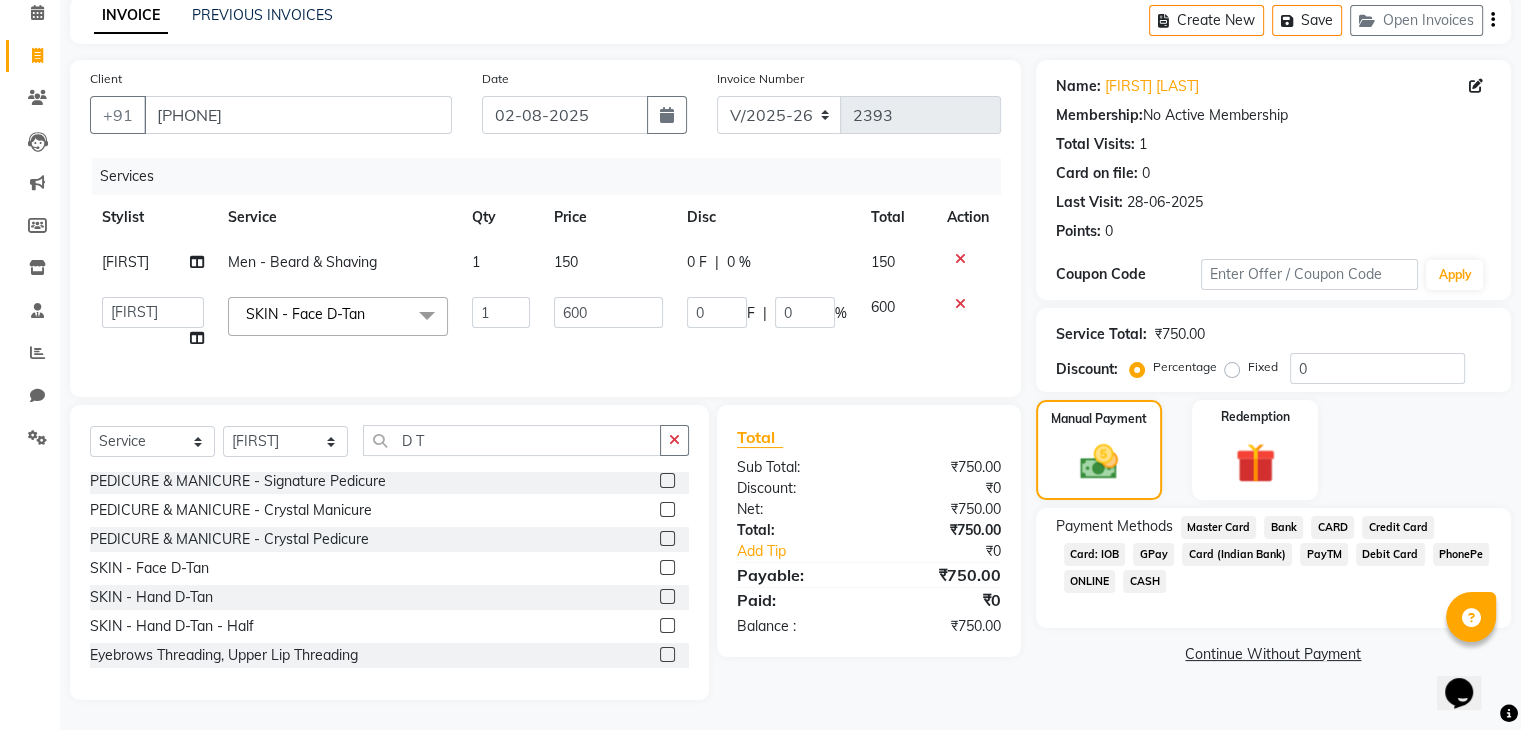 click on "CARD" 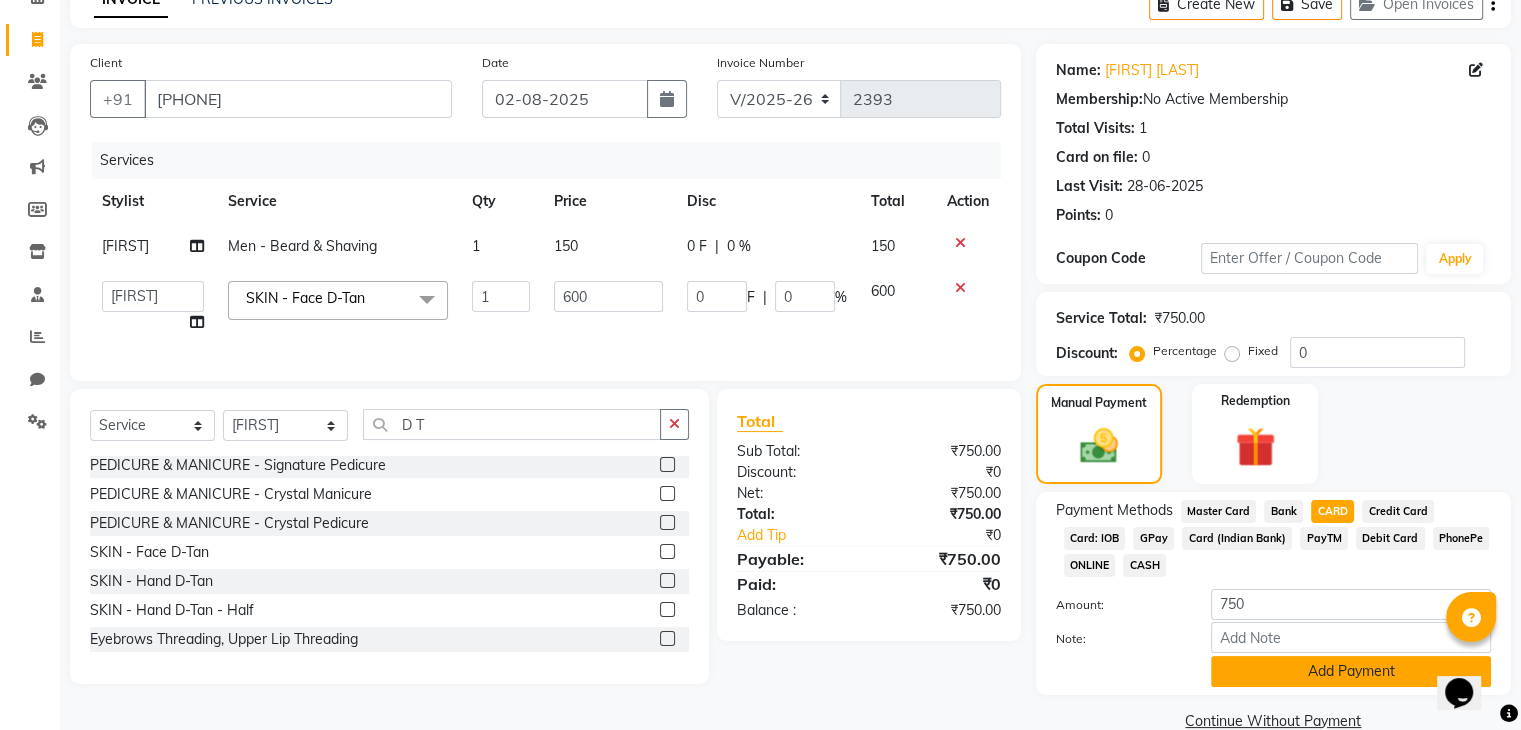 click on "Add Payment" 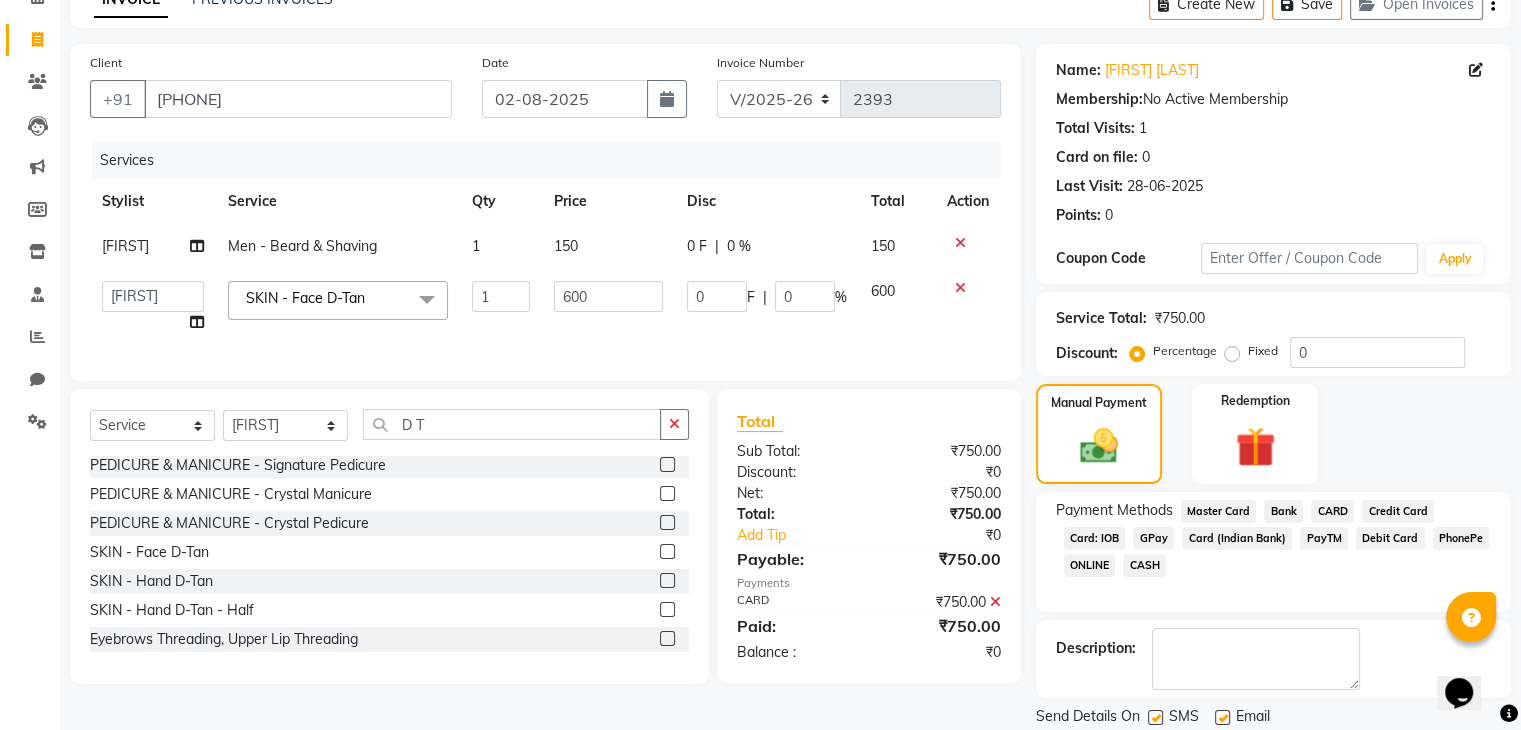 scroll, scrollTop: 171, scrollLeft: 0, axis: vertical 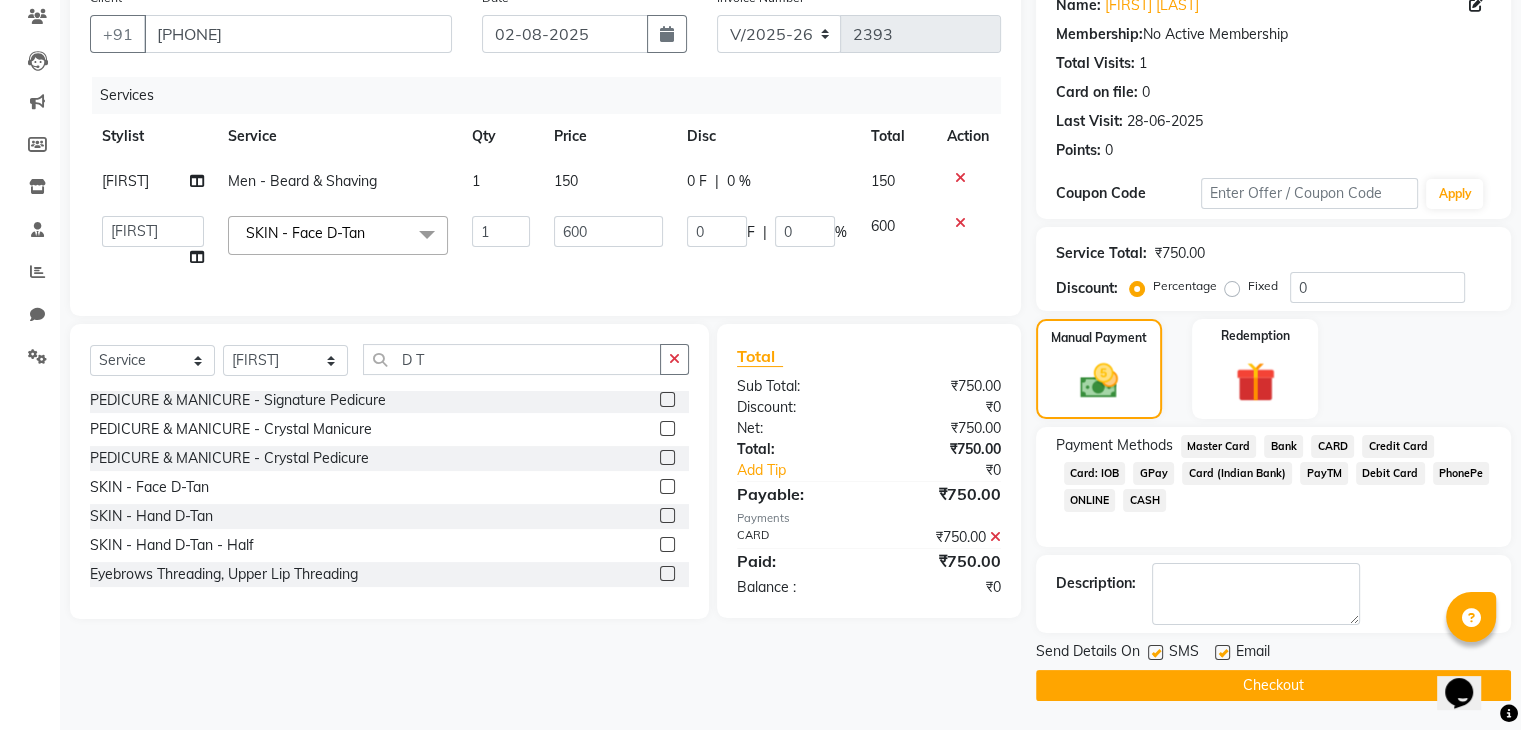 click on "Checkout" 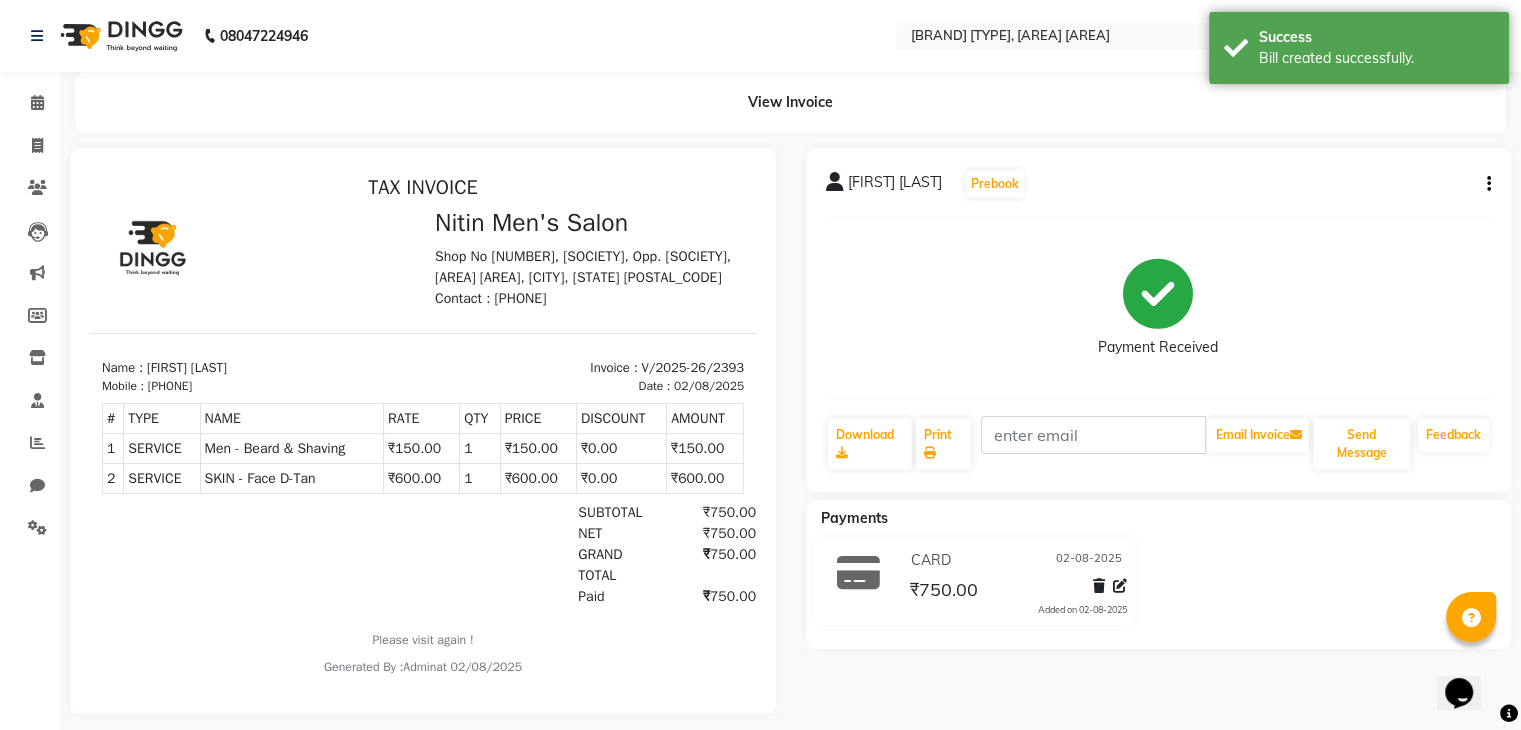 scroll, scrollTop: 0, scrollLeft: 0, axis: both 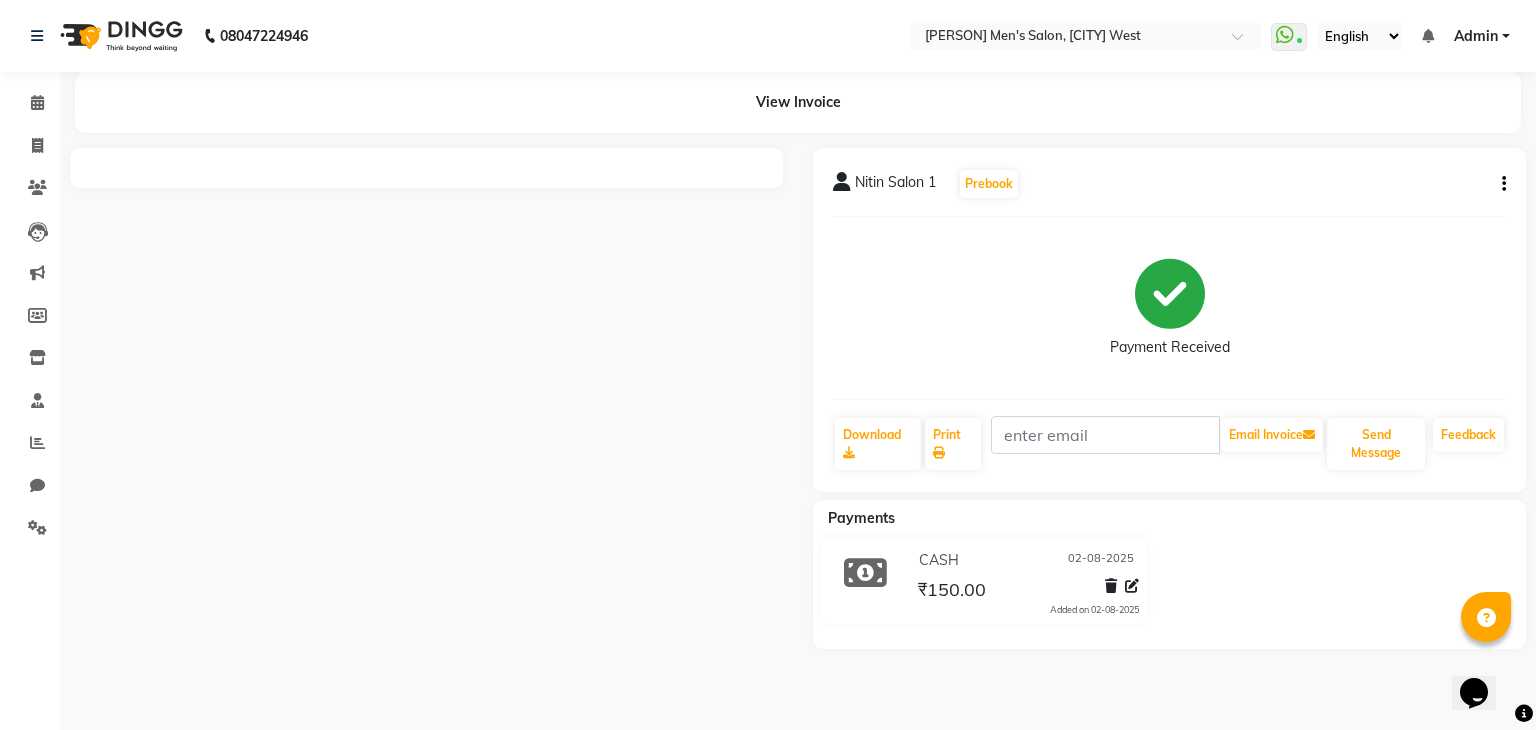 click 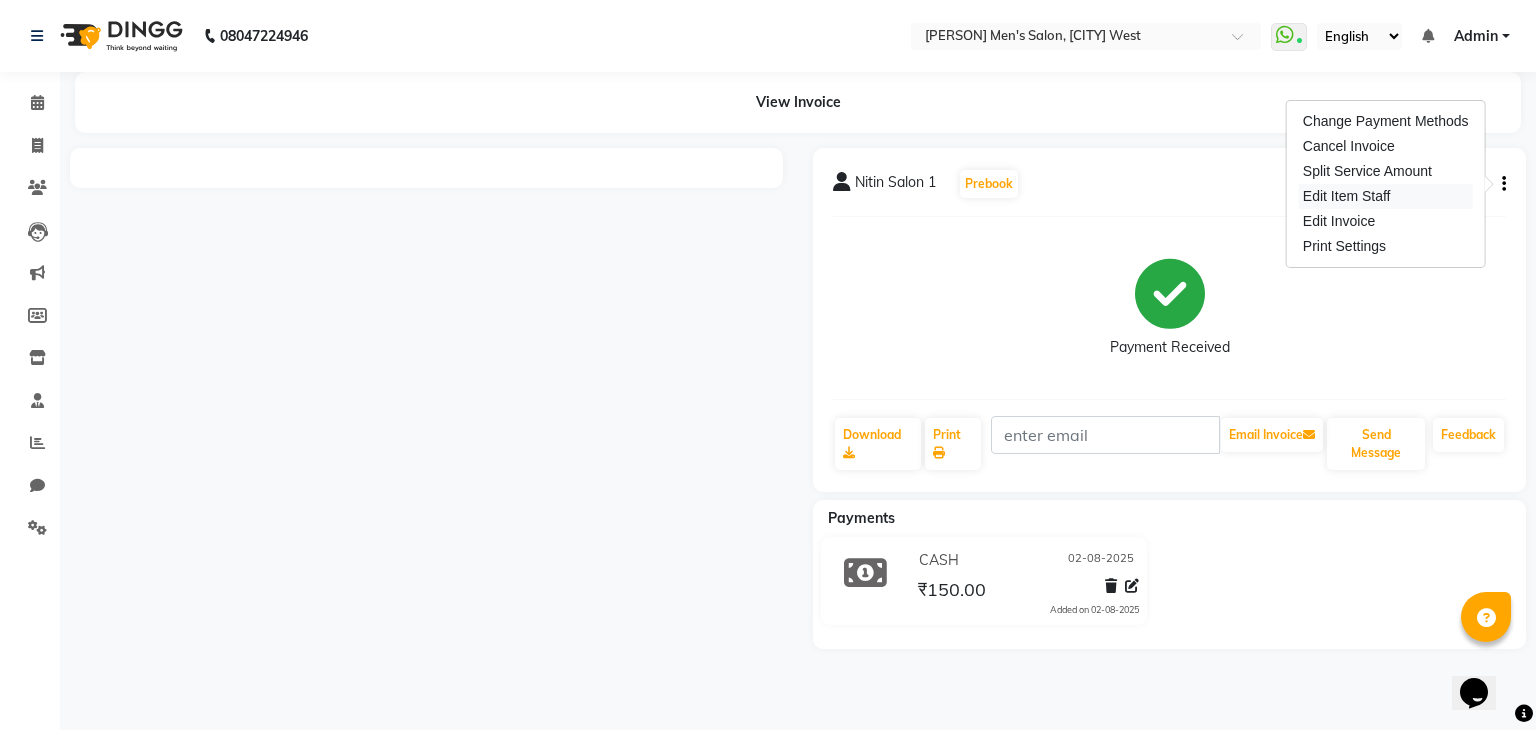click on "Edit Item Staff" at bounding box center [1386, 196] 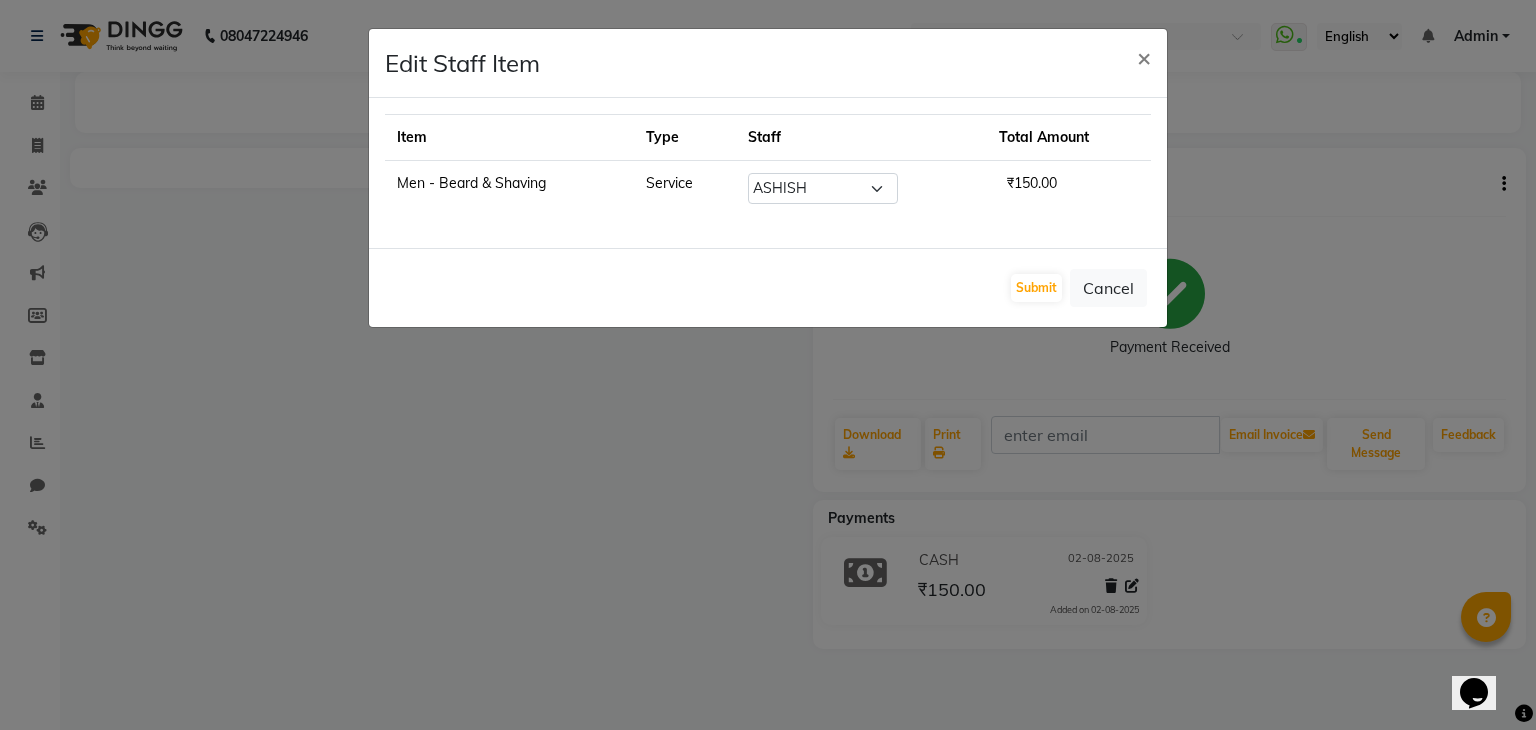 type 